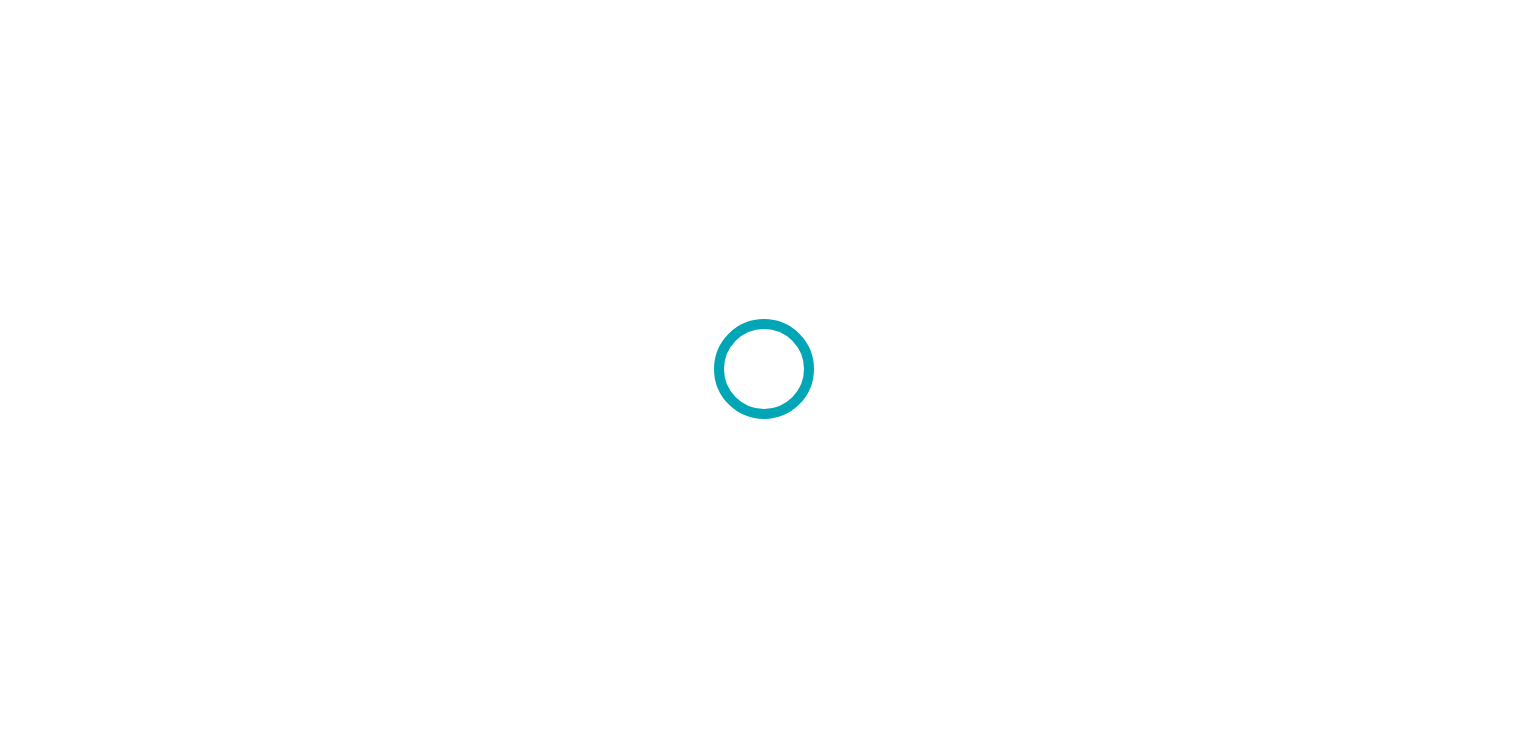 scroll, scrollTop: 0, scrollLeft: 0, axis: both 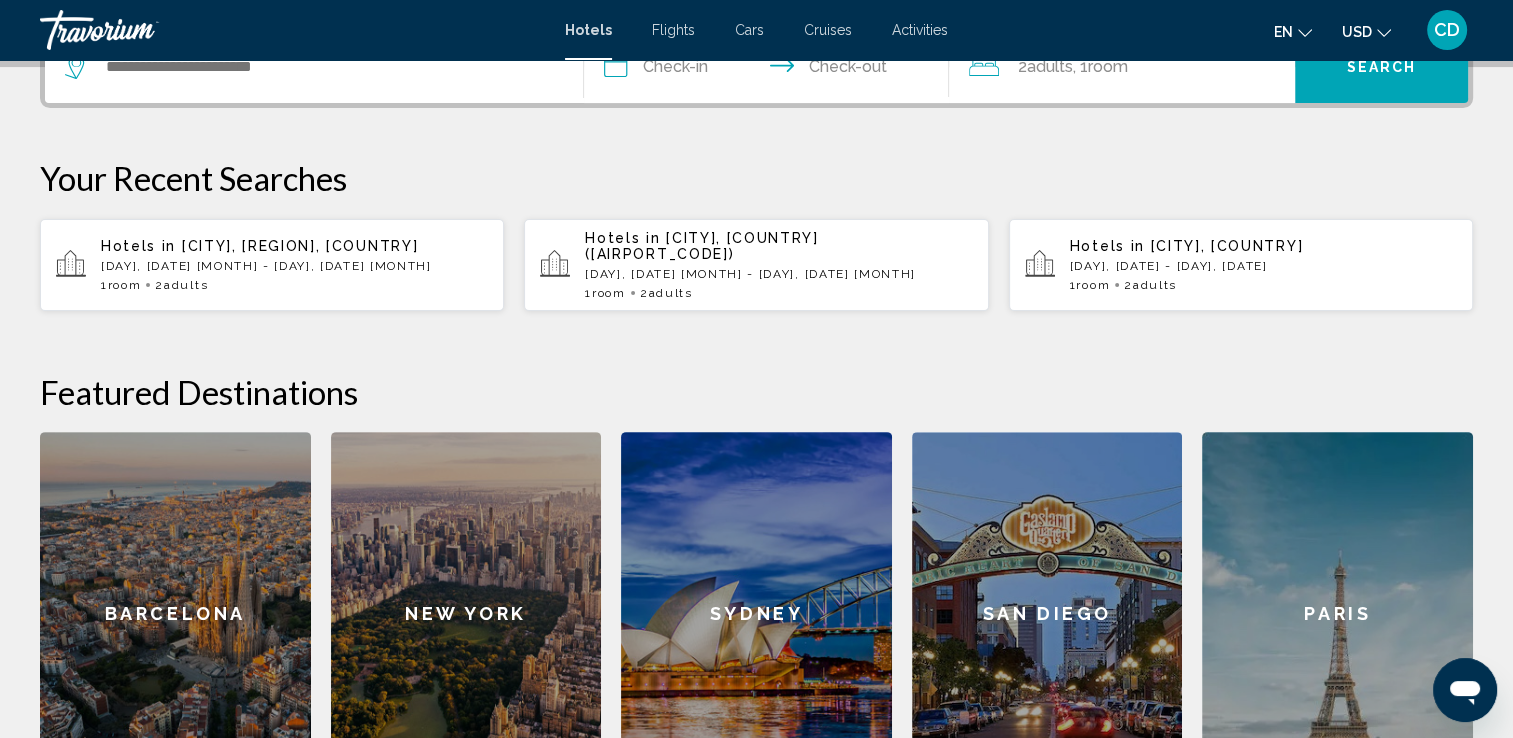 click on "New York" 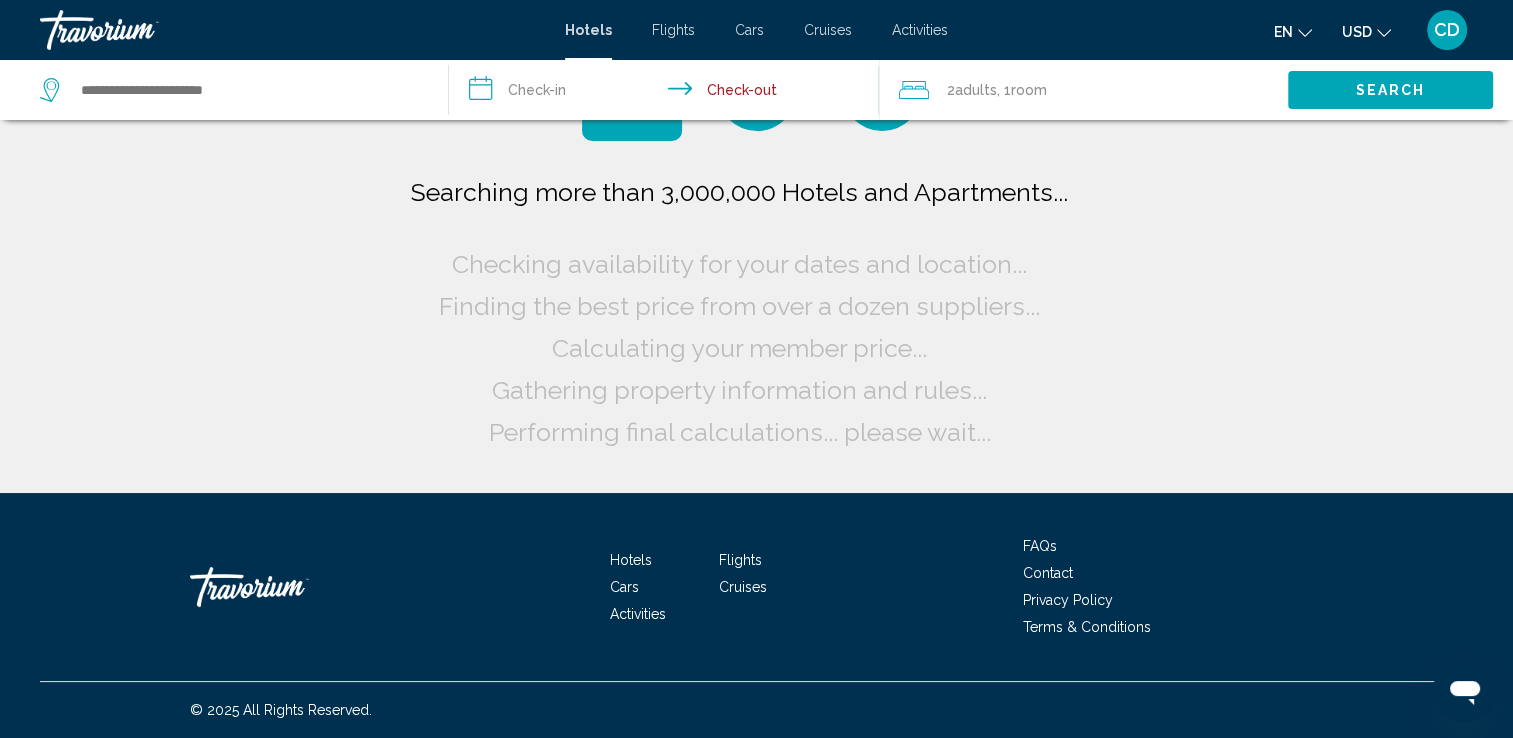 scroll, scrollTop: 0, scrollLeft: 0, axis: both 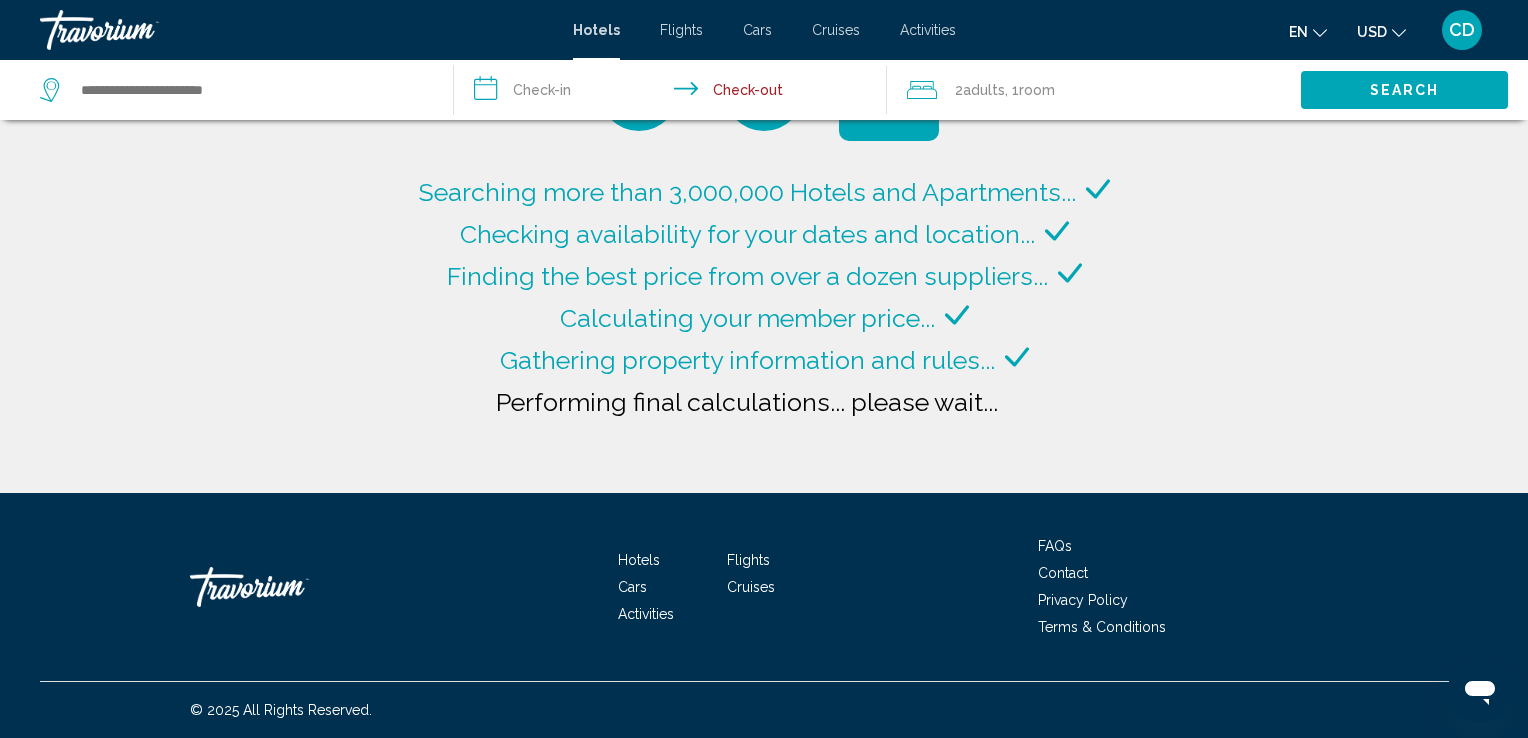 type on "**********" 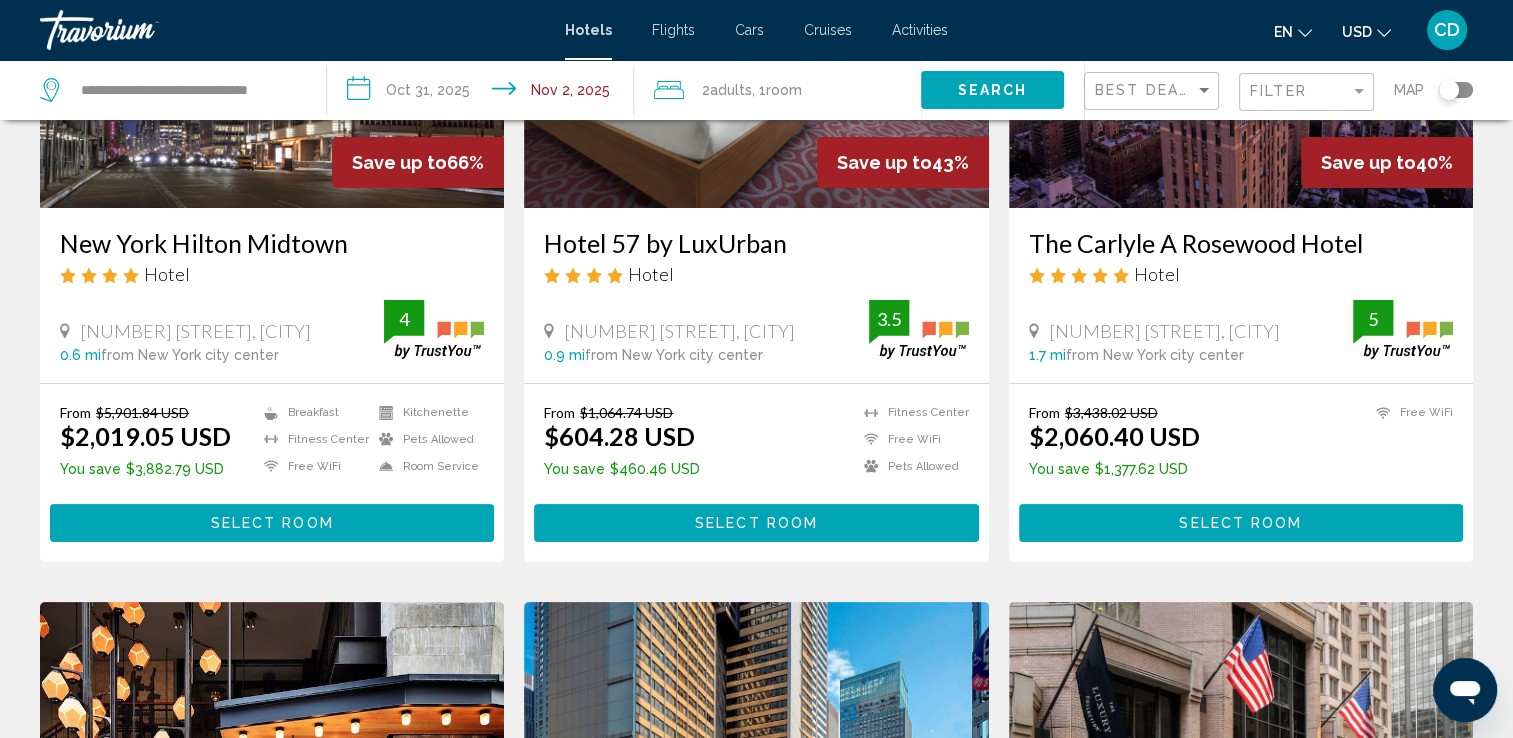 scroll, scrollTop: 0, scrollLeft: 0, axis: both 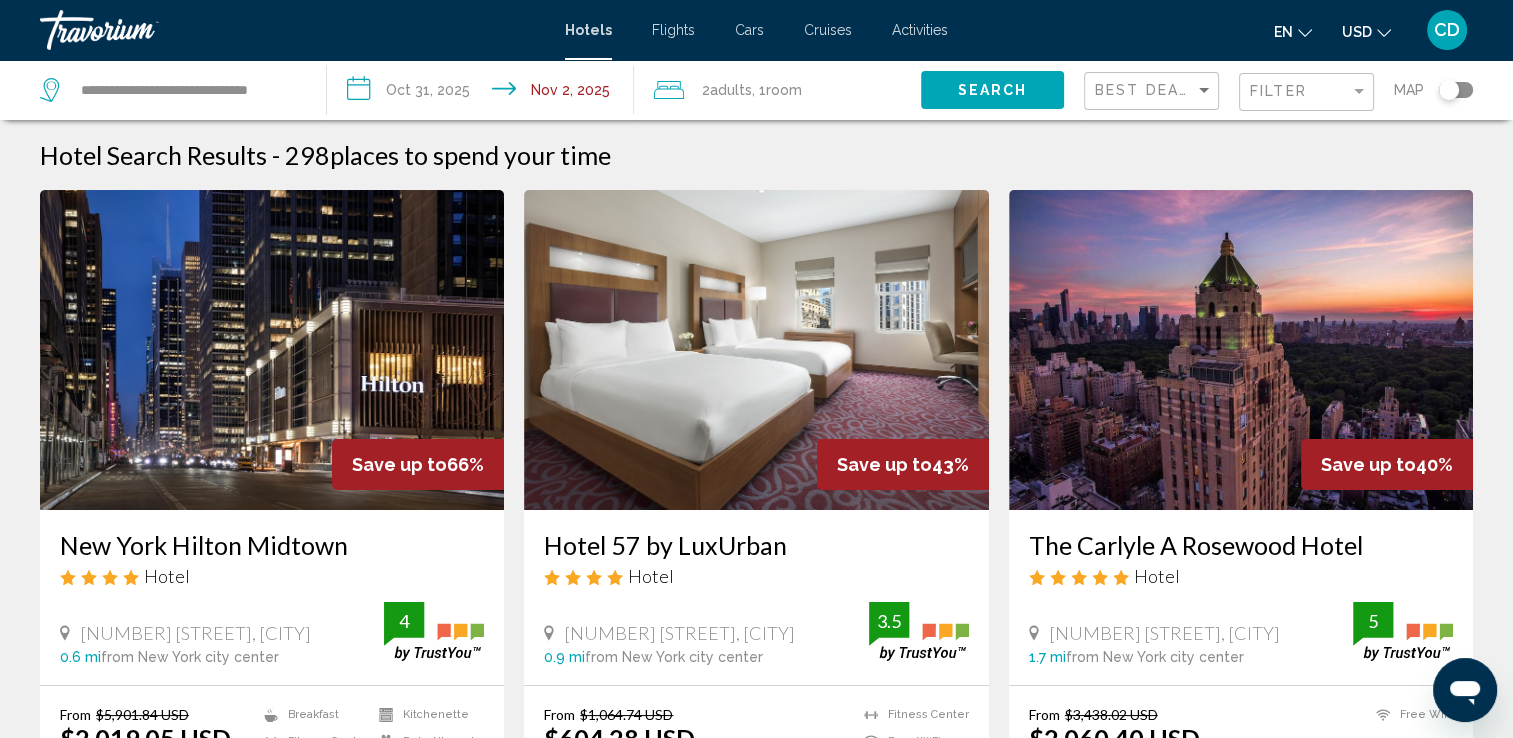 click on "**********" at bounding box center (484, 93) 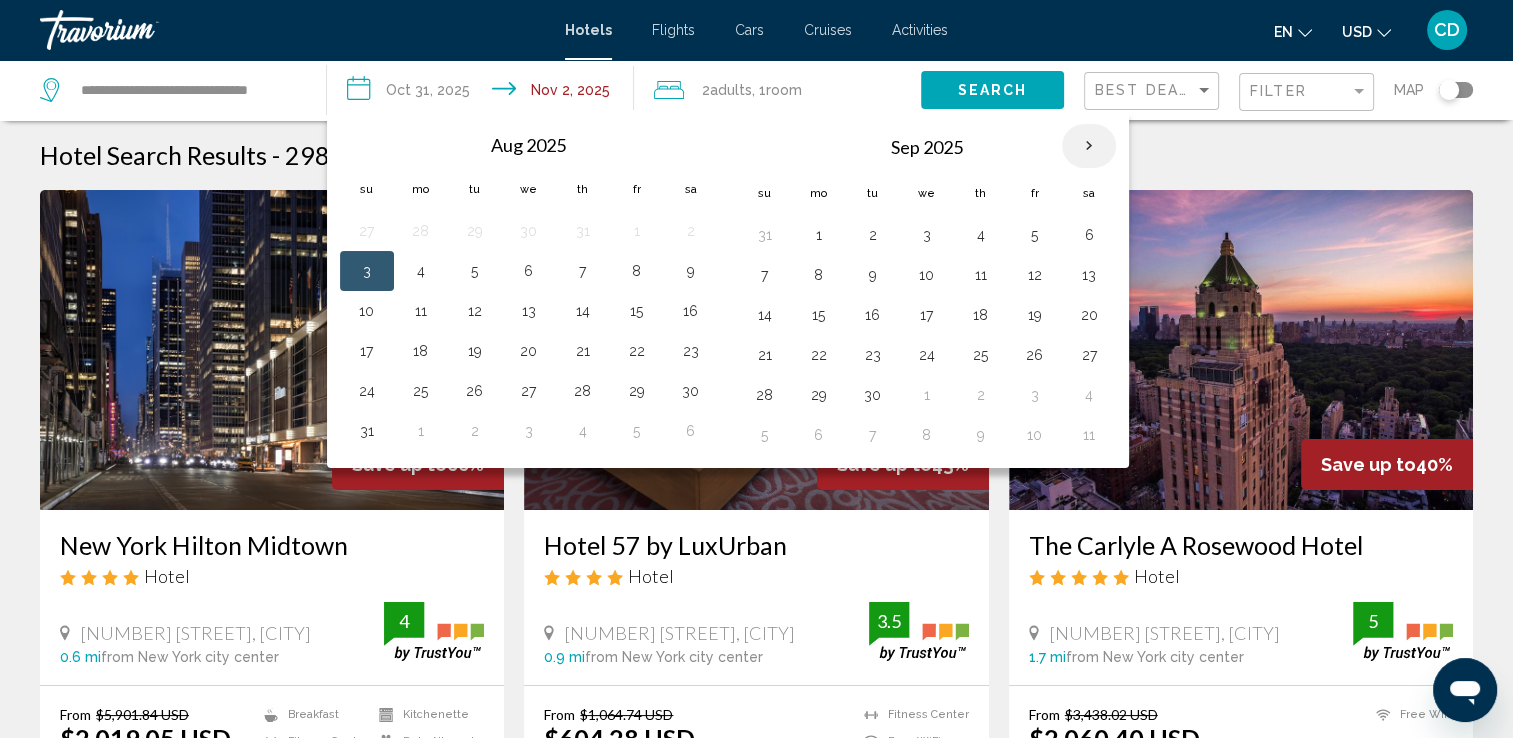 click at bounding box center (1089, 146) 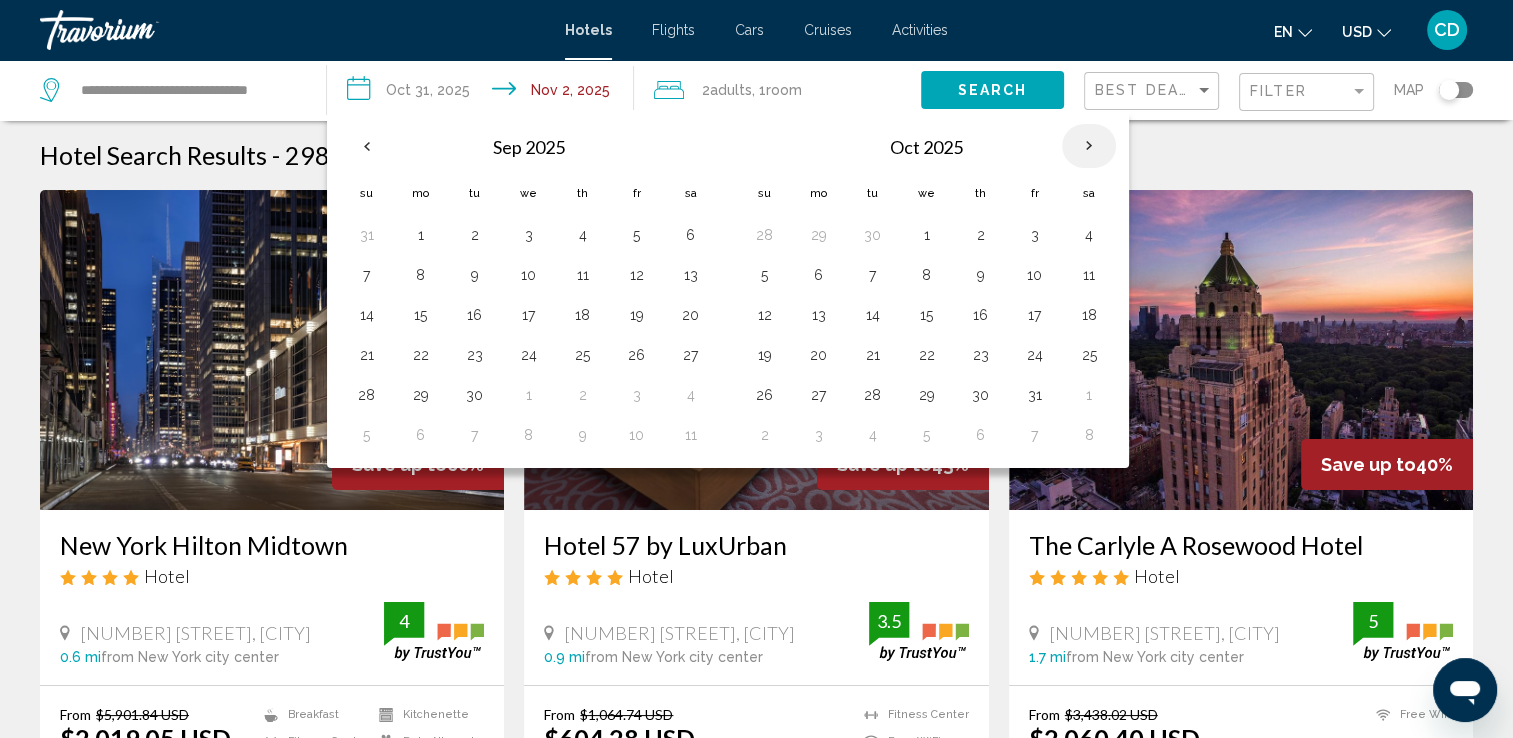 click at bounding box center [1089, 146] 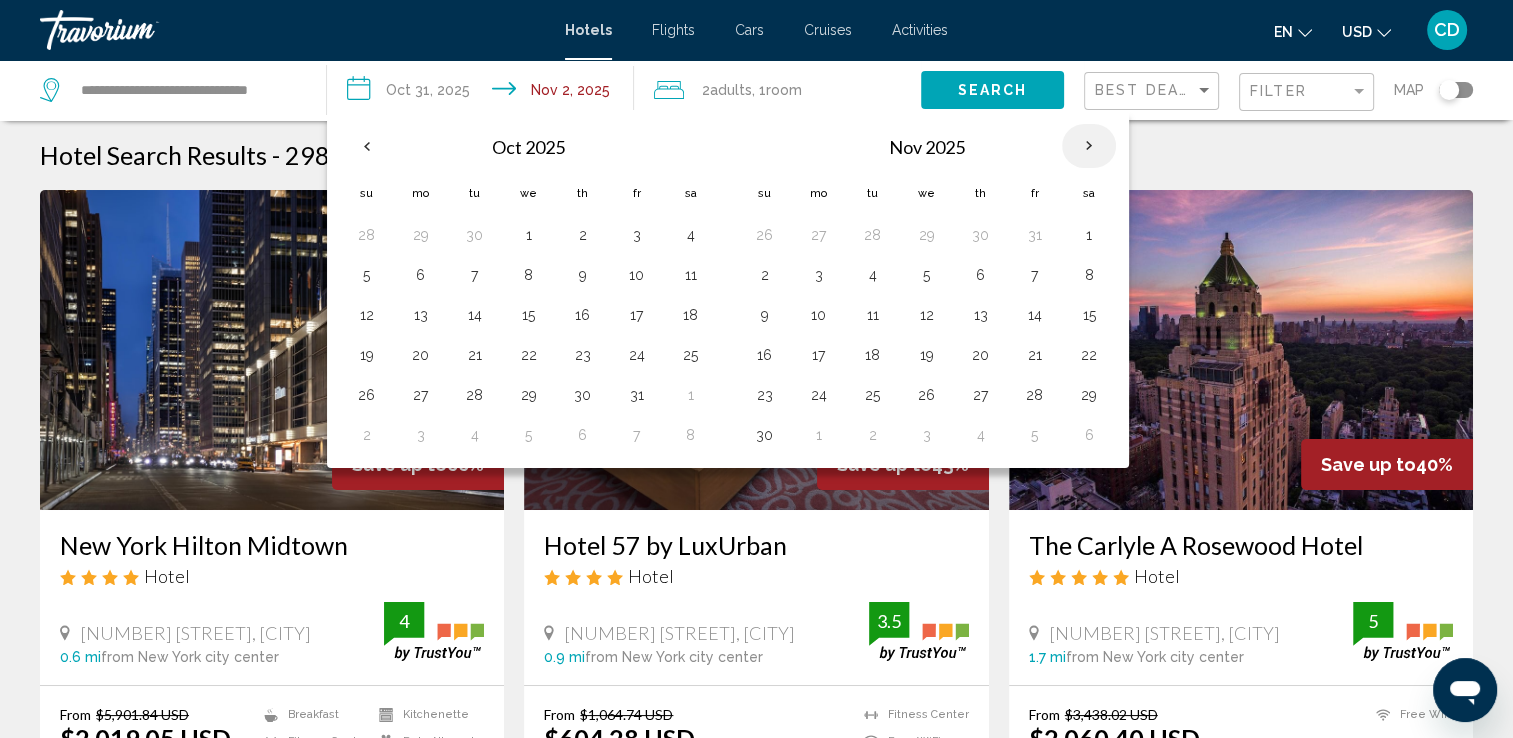 click at bounding box center [1089, 146] 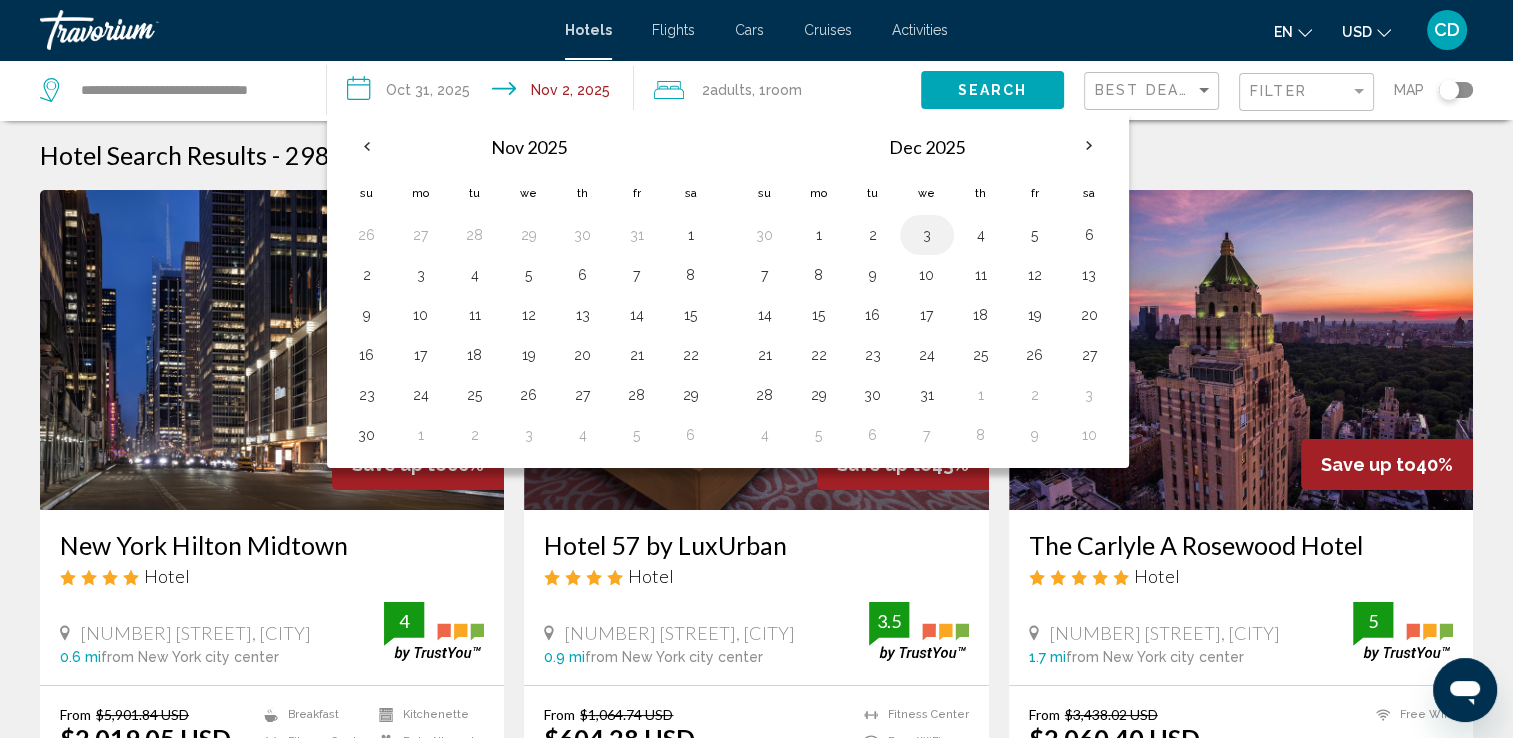 click on "3" at bounding box center (927, 235) 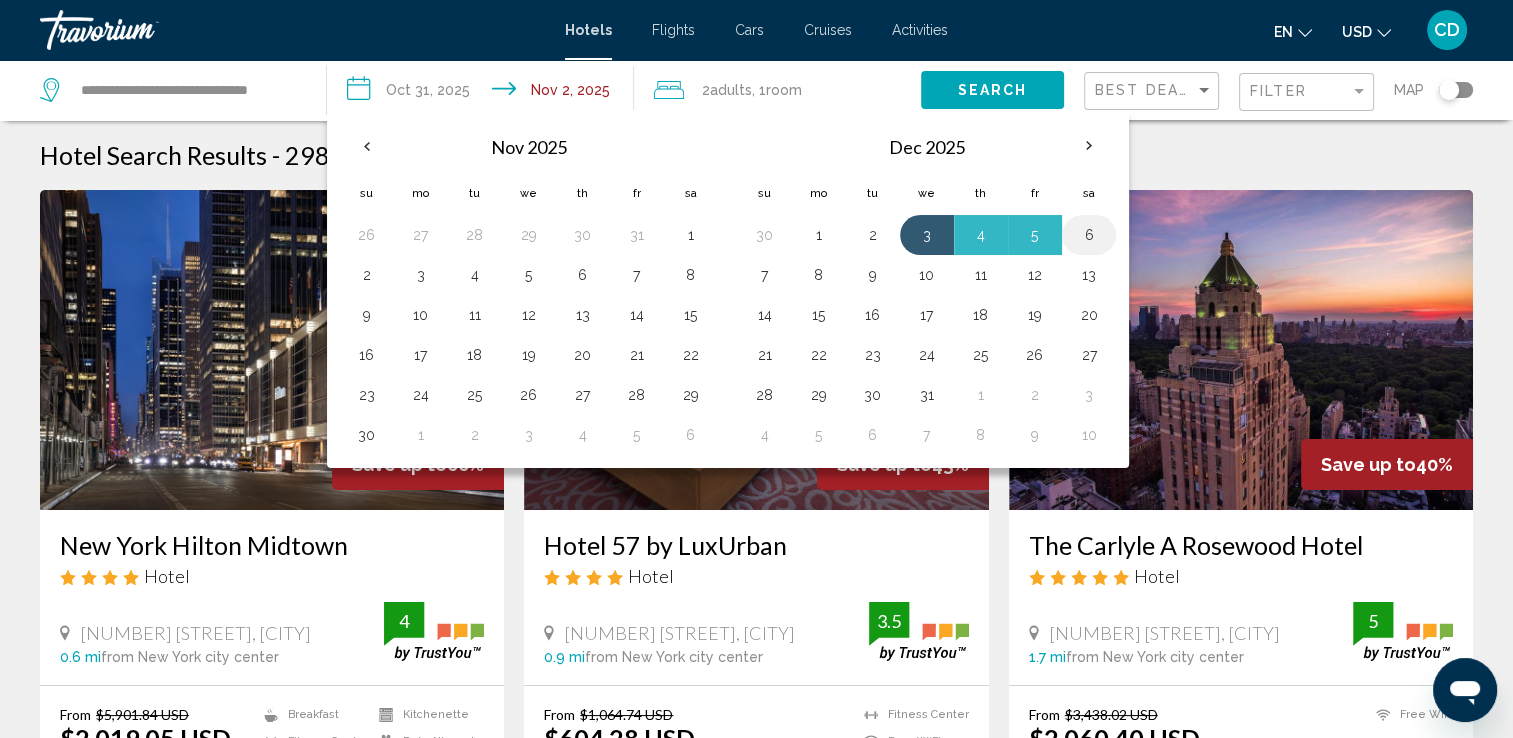 click on "6" at bounding box center [1089, 235] 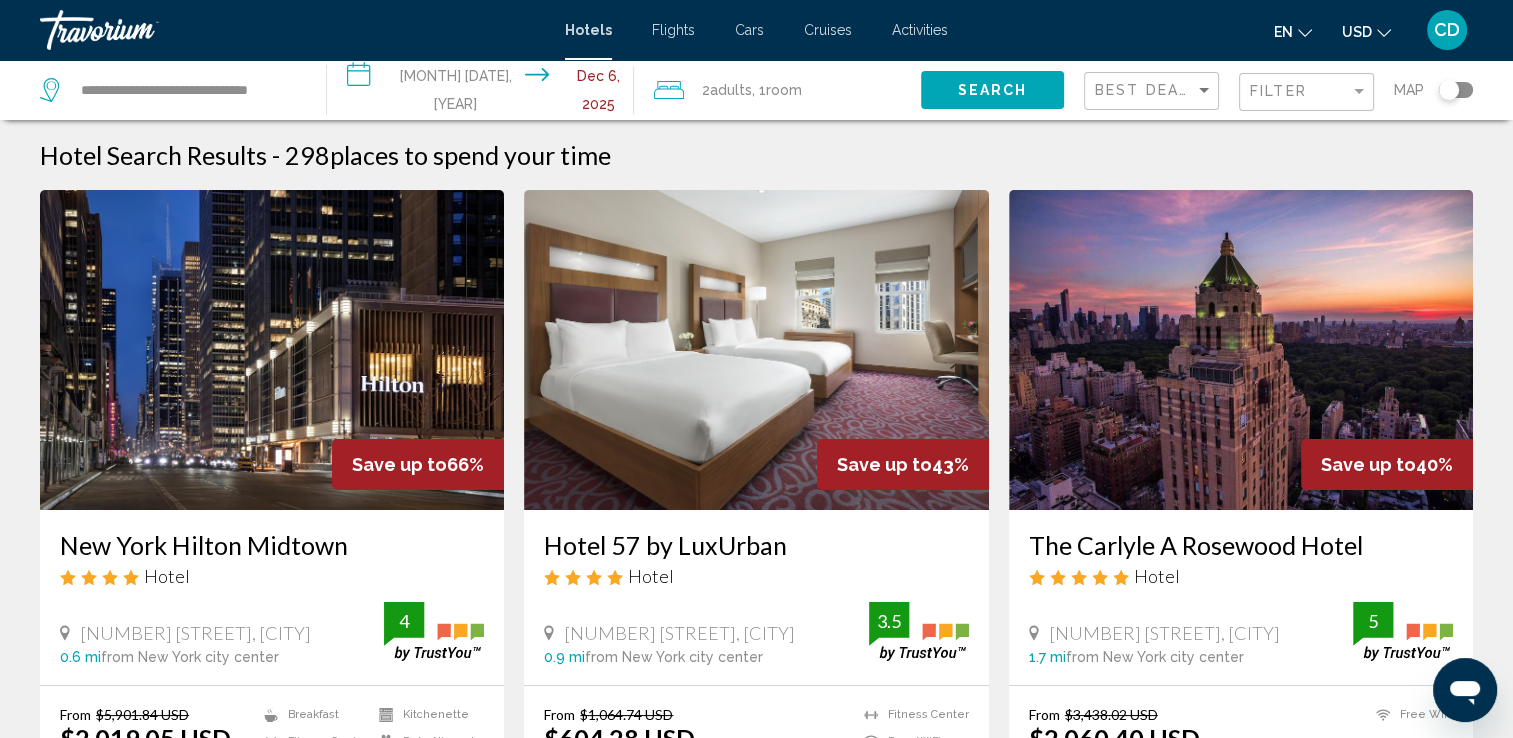 click on "Search" 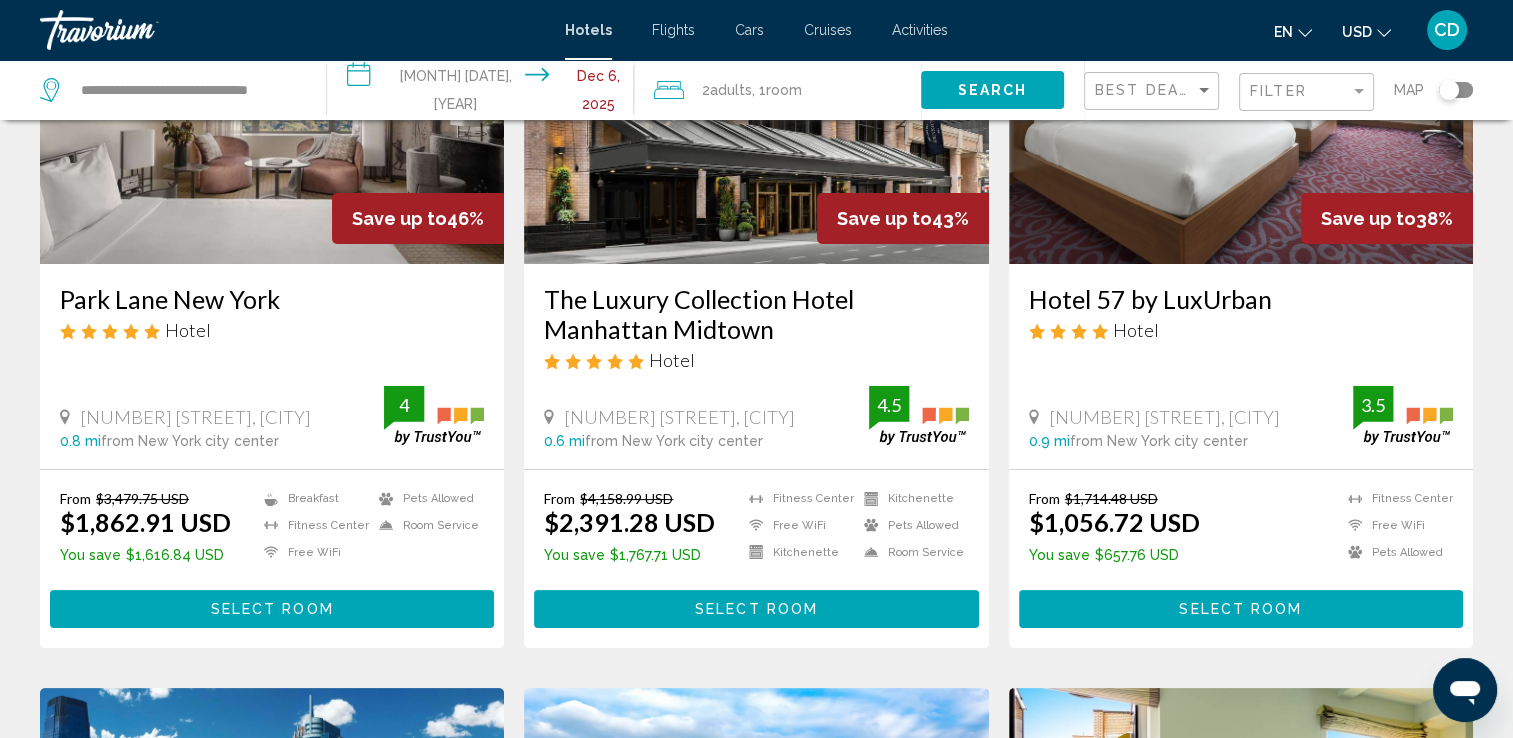 scroll, scrollTop: 0, scrollLeft: 0, axis: both 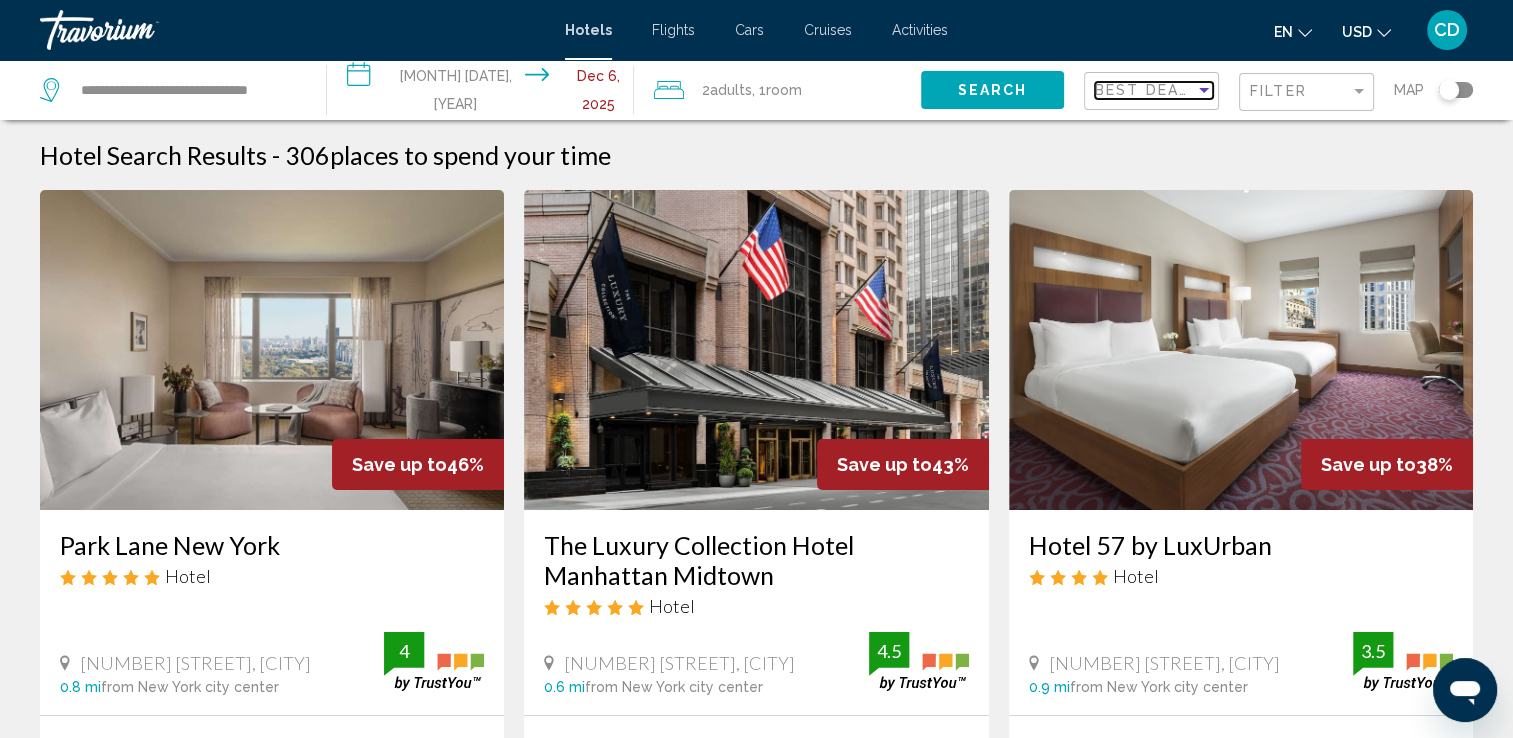click on "Best Deals" at bounding box center (1147, 90) 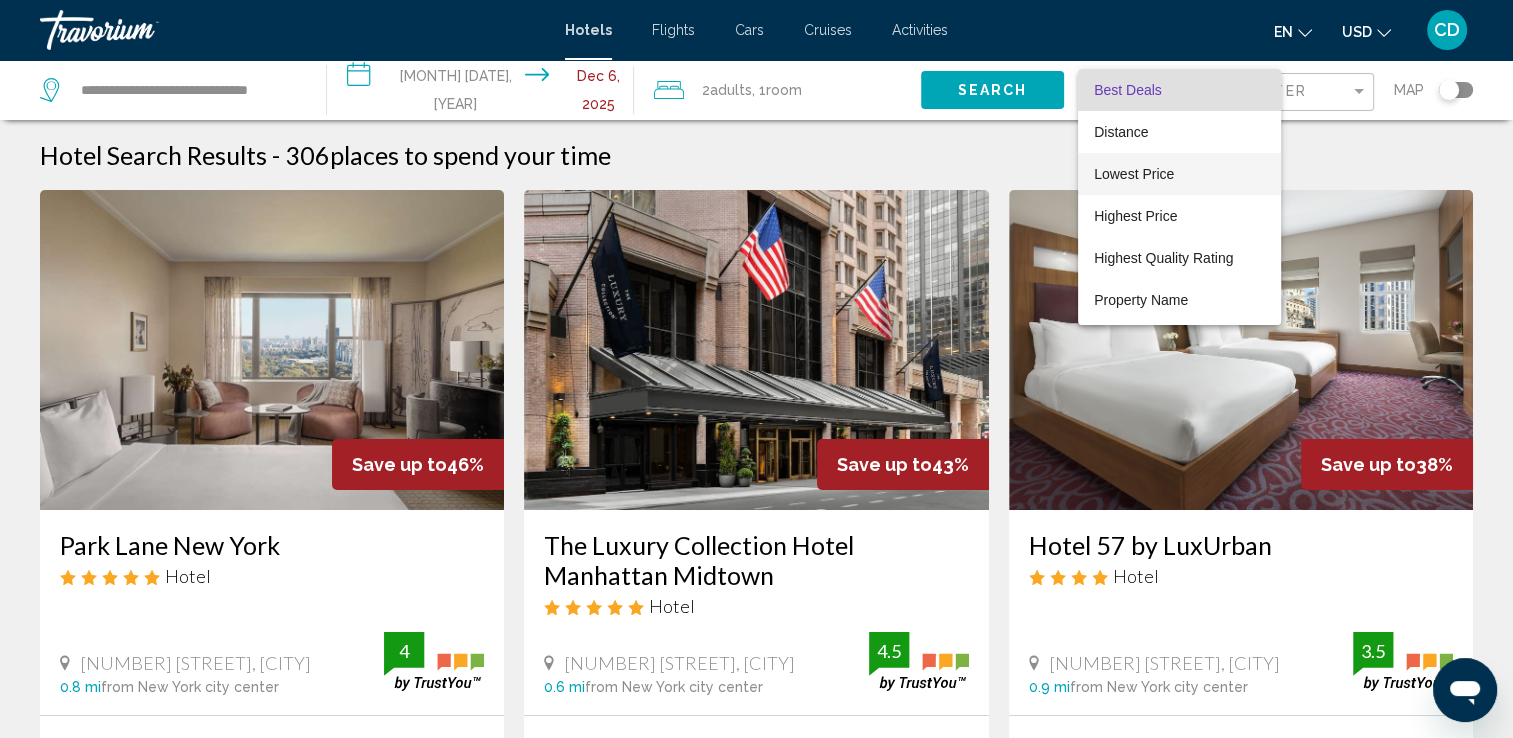 click on "Lowest Price" at bounding box center (1134, 174) 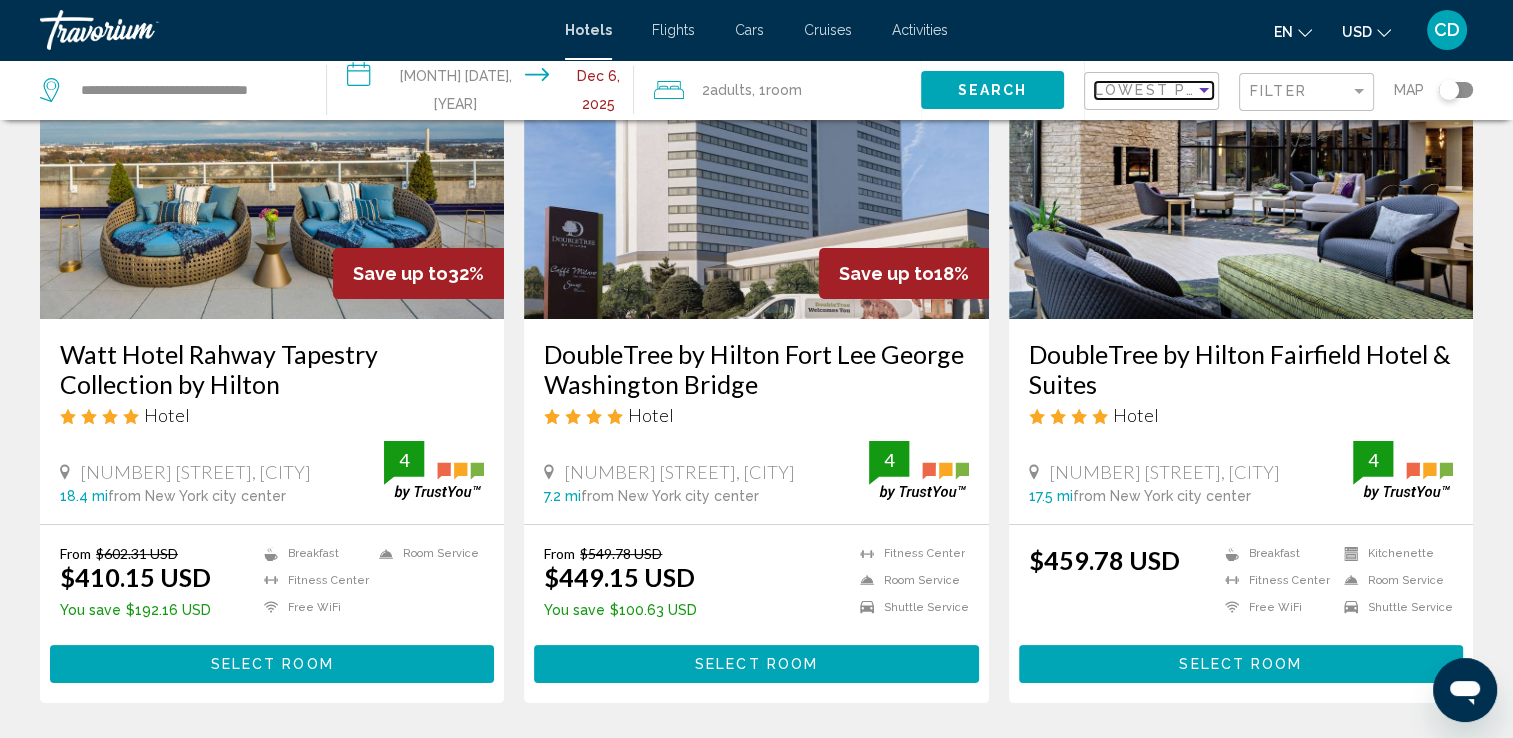 scroll, scrollTop: 195, scrollLeft: 0, axis: vertical 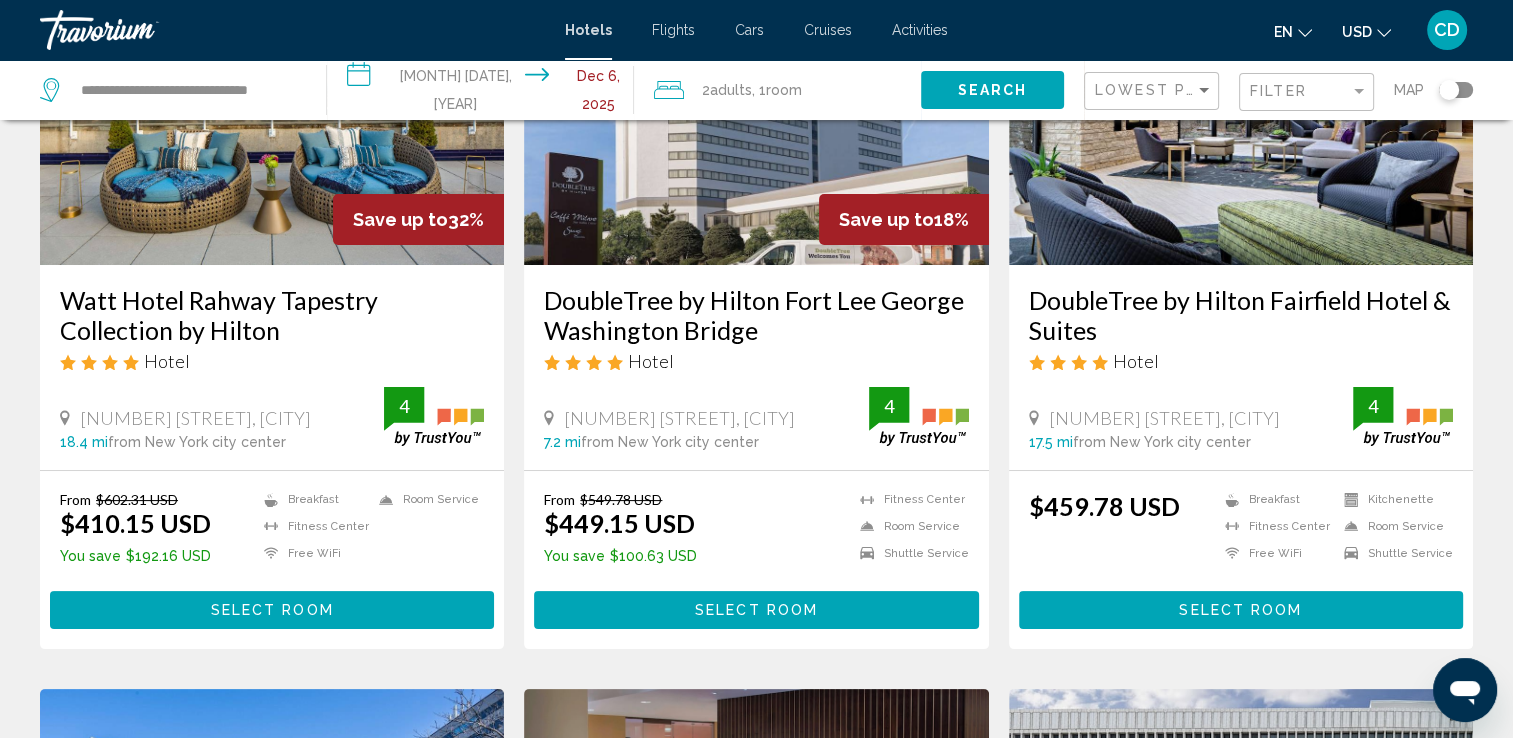 click on "DoubleTree by Hilton Fort Lee George Washington Bridge" at bounding box center [756, 315] 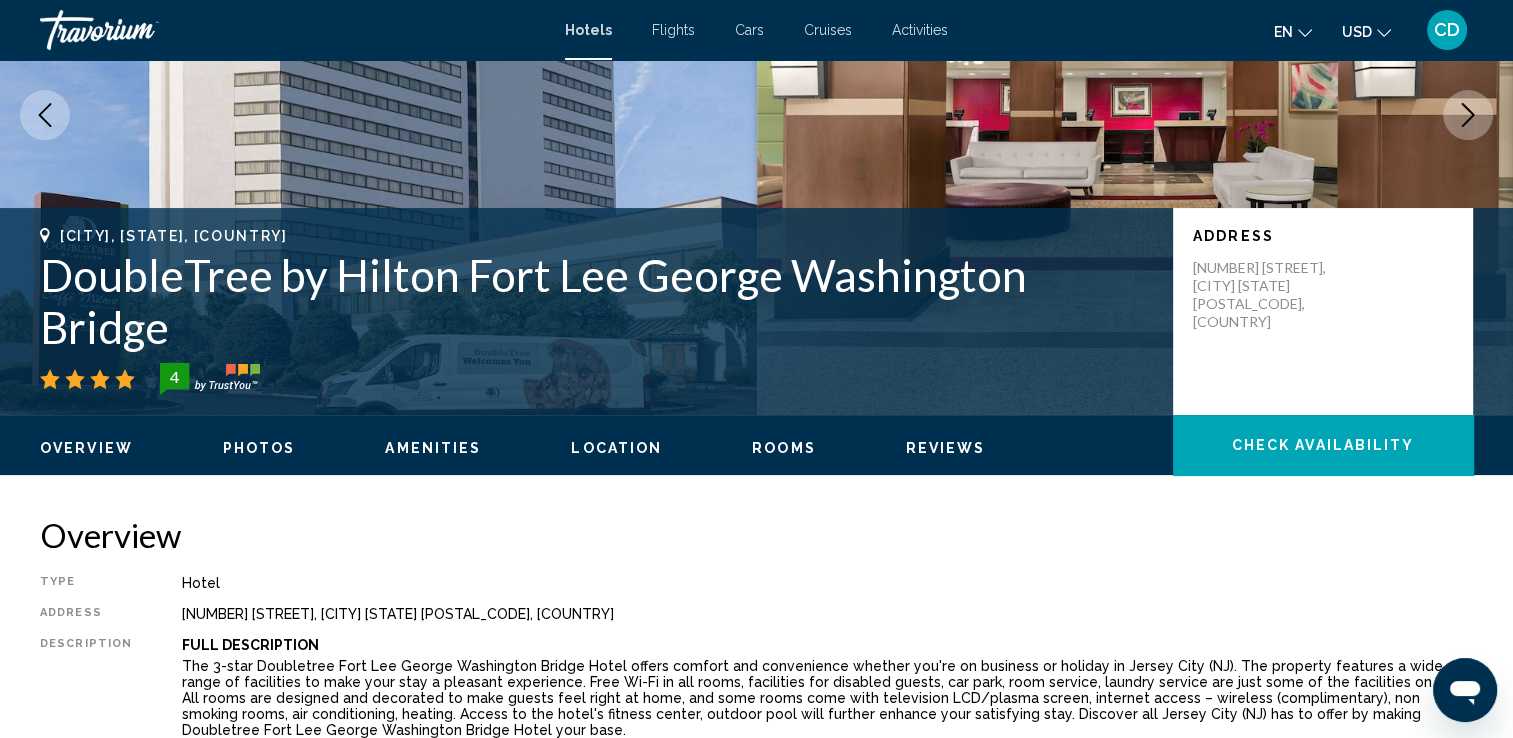 scroll, scrollTop: 0, scrollLeft: 0, axis: both 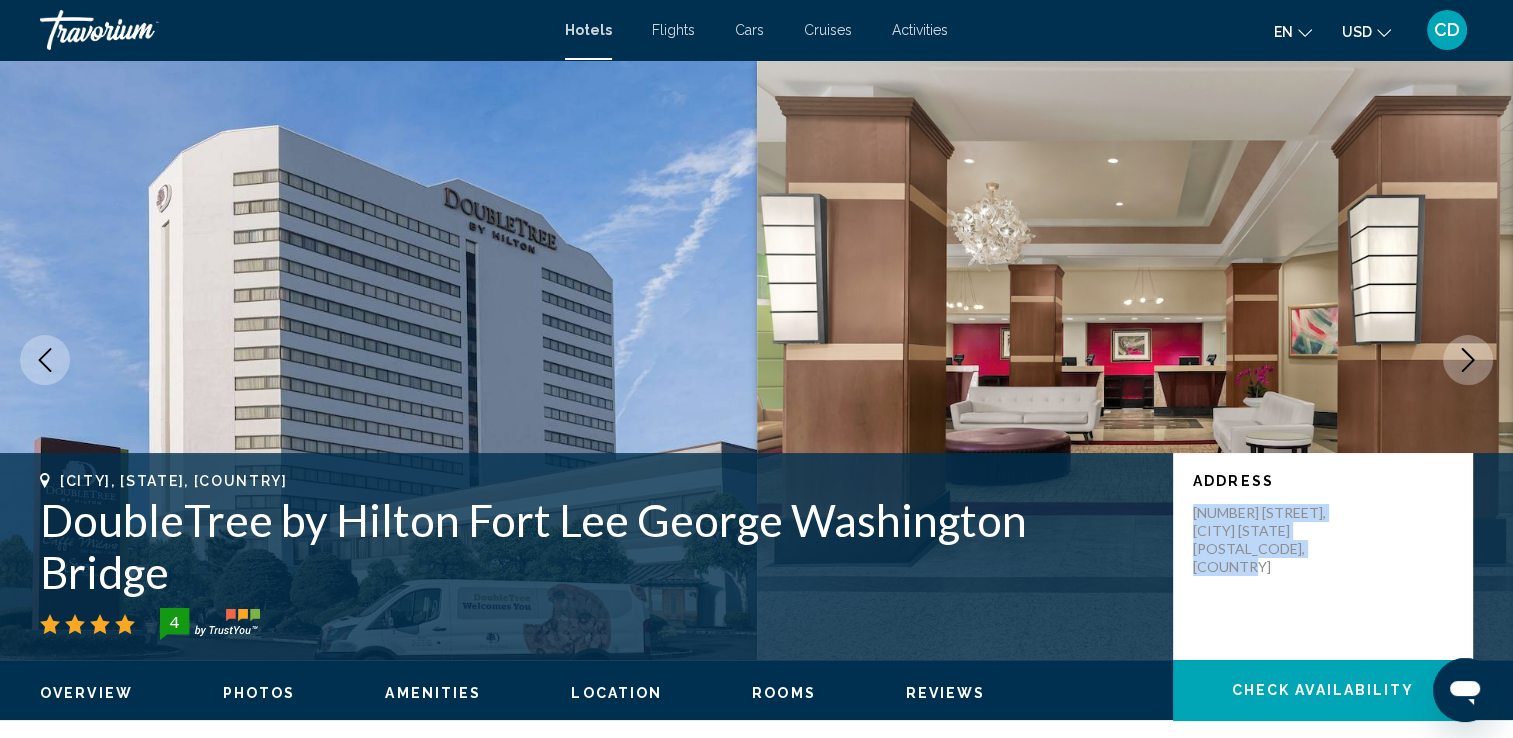 drag, startPoint x: 1310, startPoint y: 600, endPoint x: 1185, endPoint y: 561, distance: 130.94273 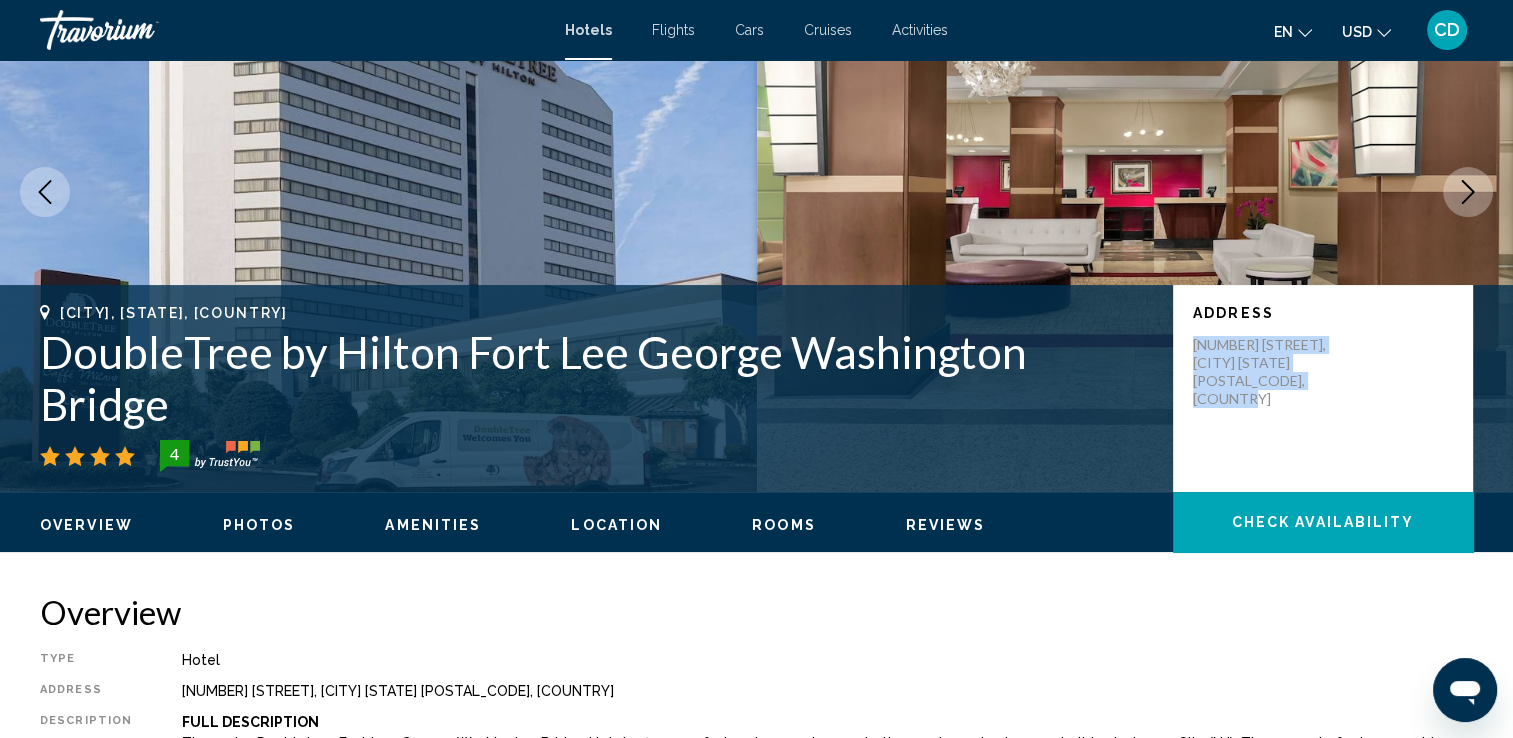 scroll, scrollTop: 188, scrollLeft: 0, axis: vertical 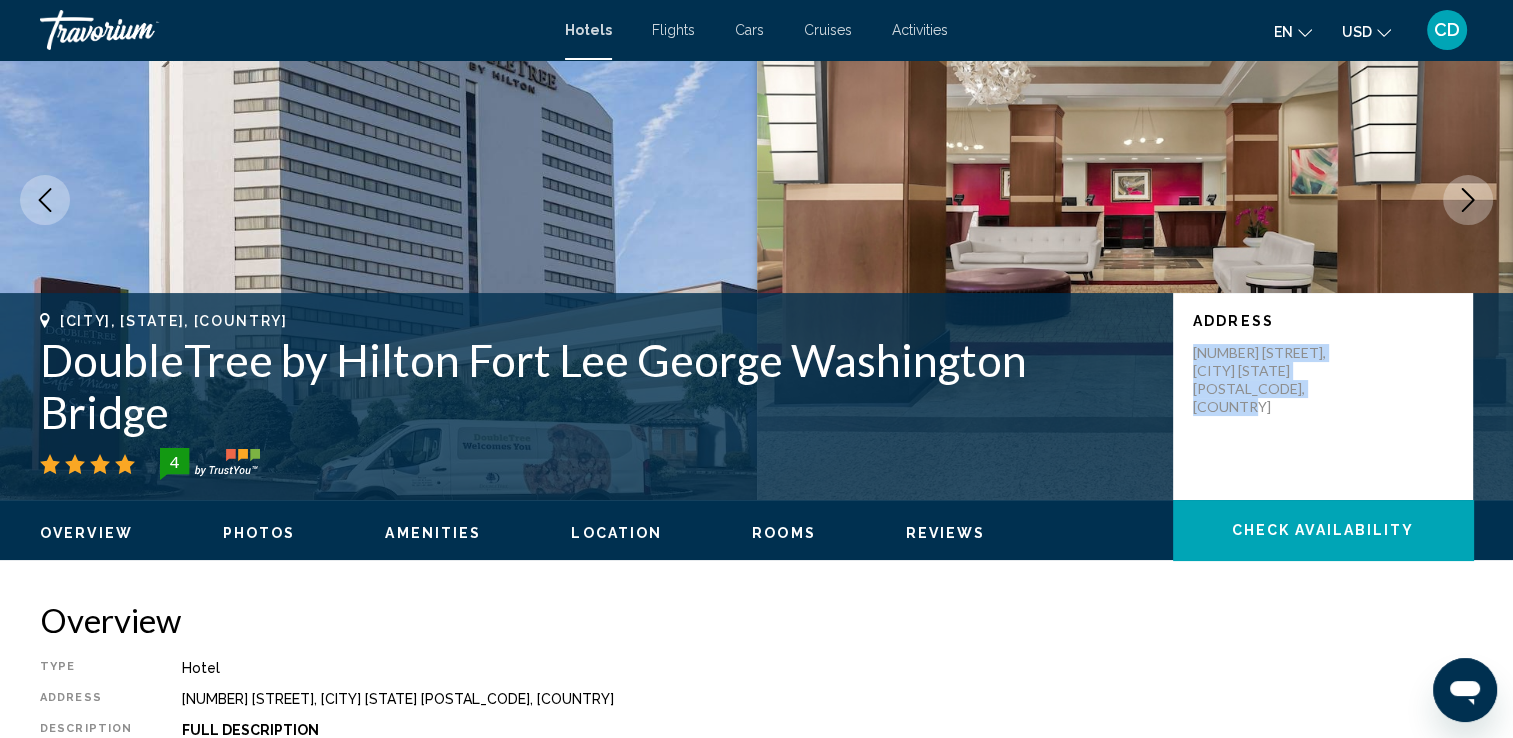 click at bounding box center (1135, 200) 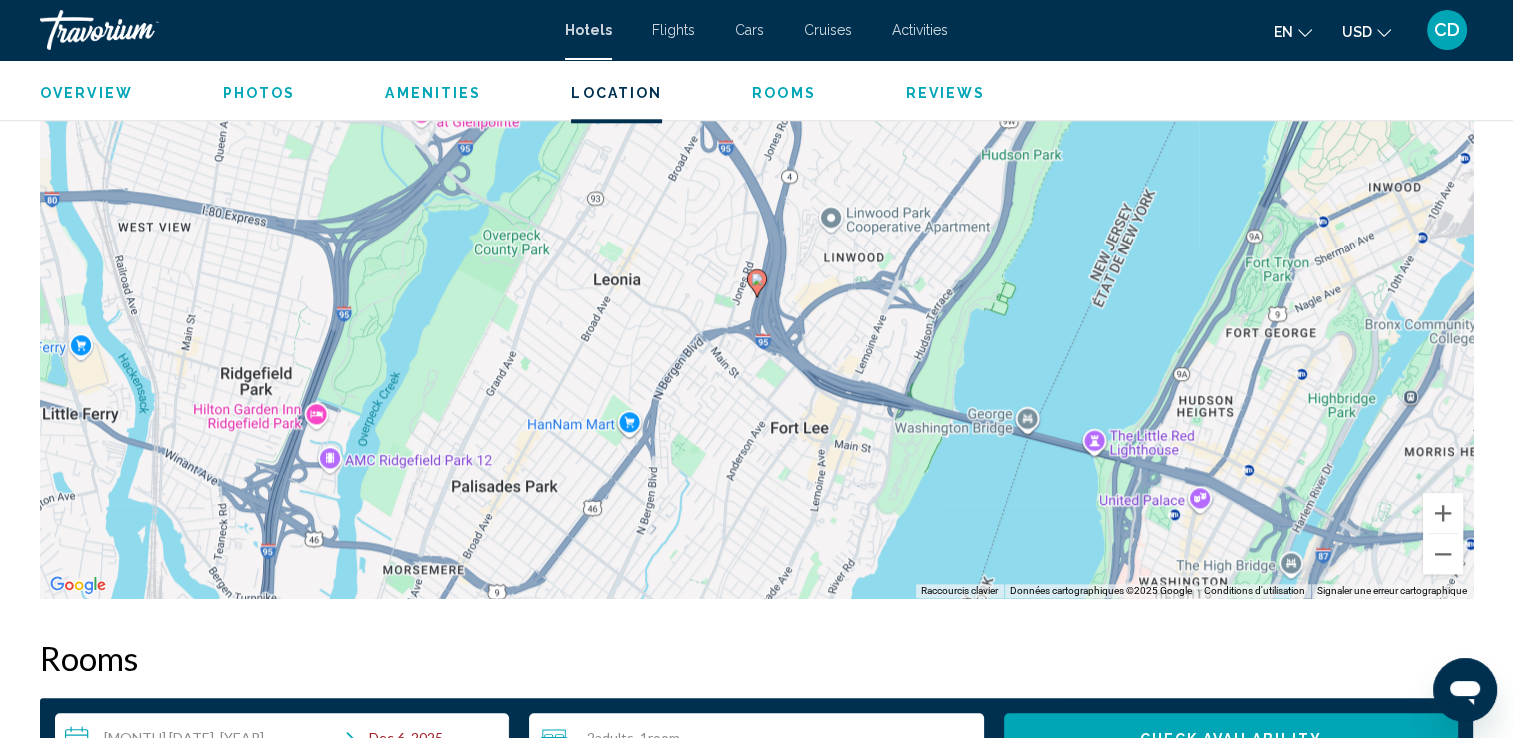 scroll, scrollTop: 2125, scrollLeft: 0, axis: vertical 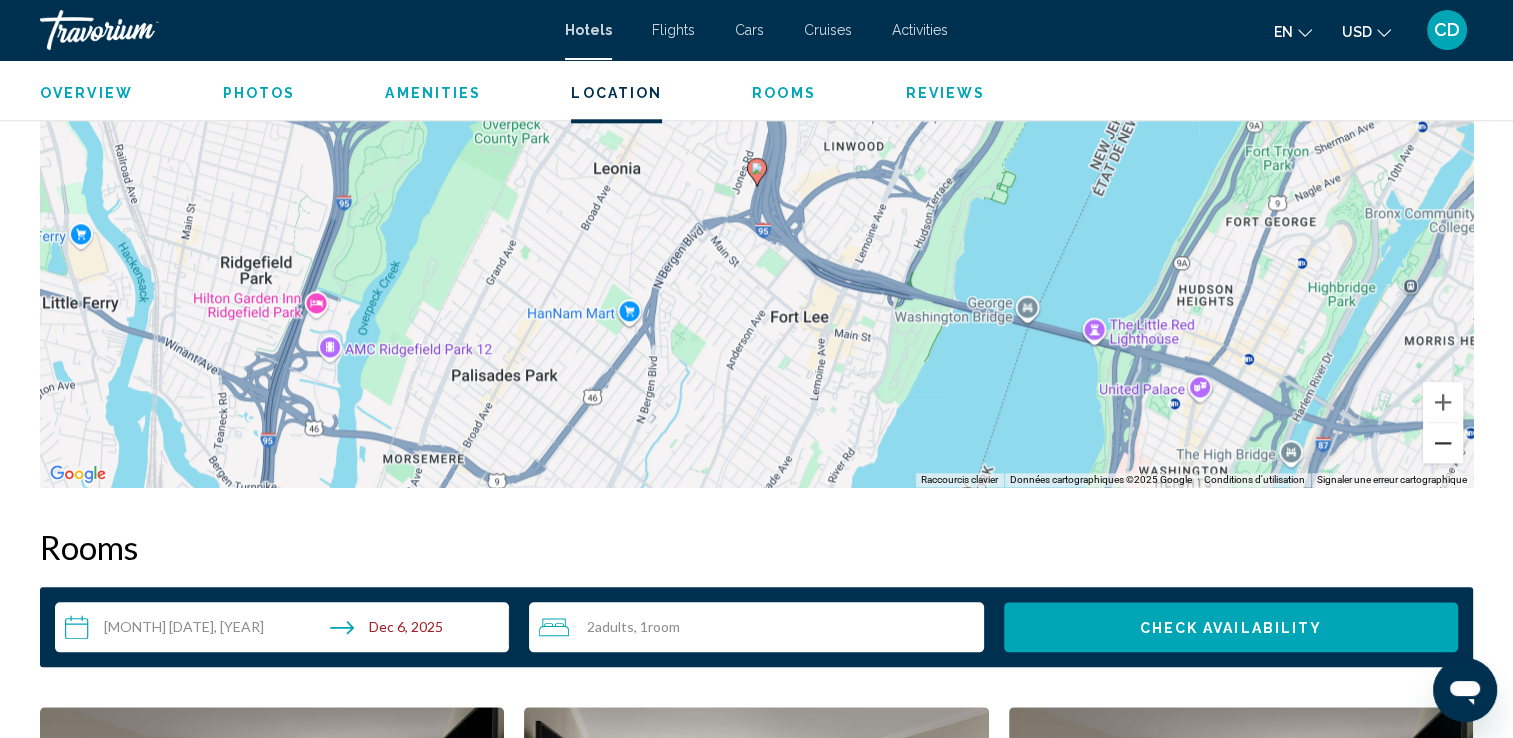 click at bounding box center [1443, 443] 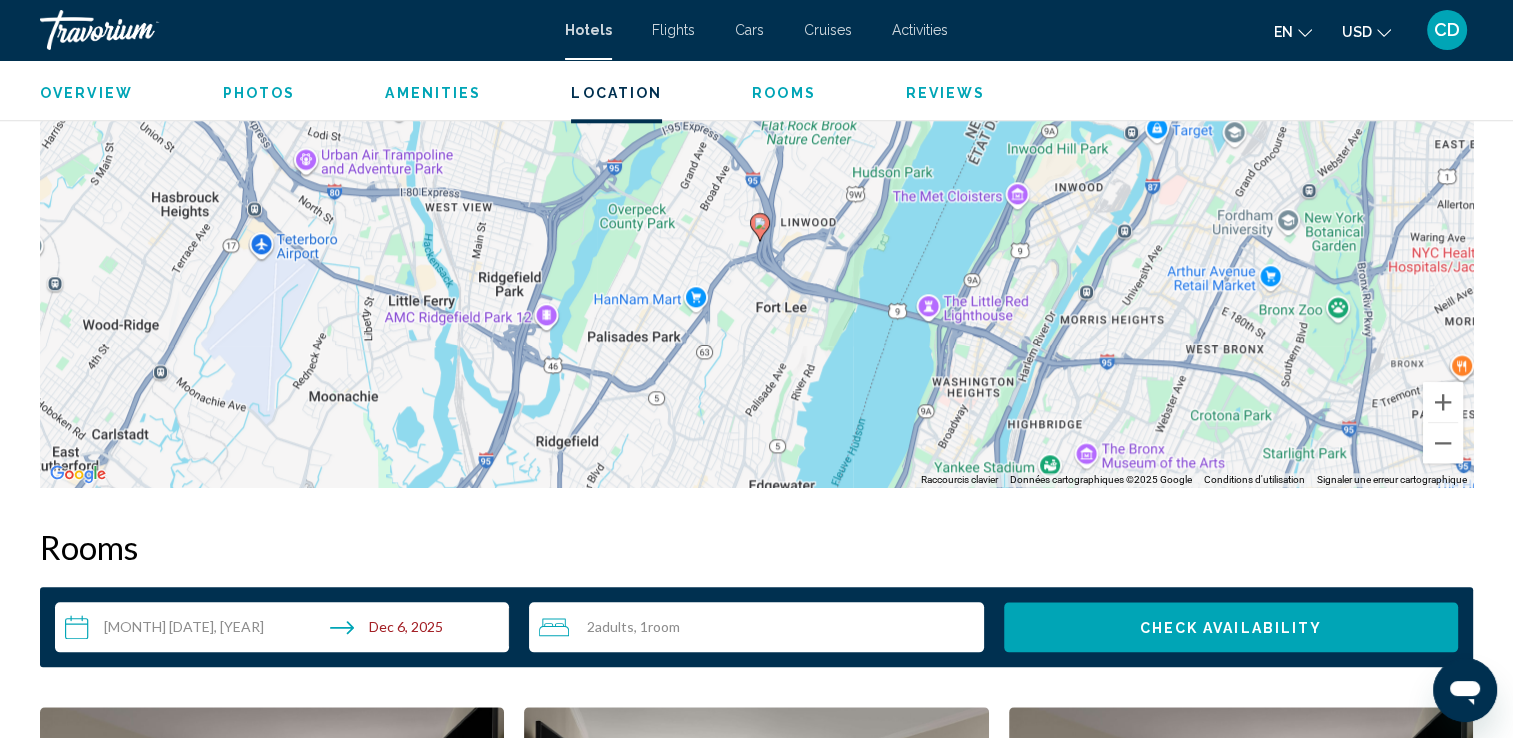 drag, startPoint x: 1085, startPoint y: 290, endPoint x: 1089, endPoint y: 354, distance: 64.12488 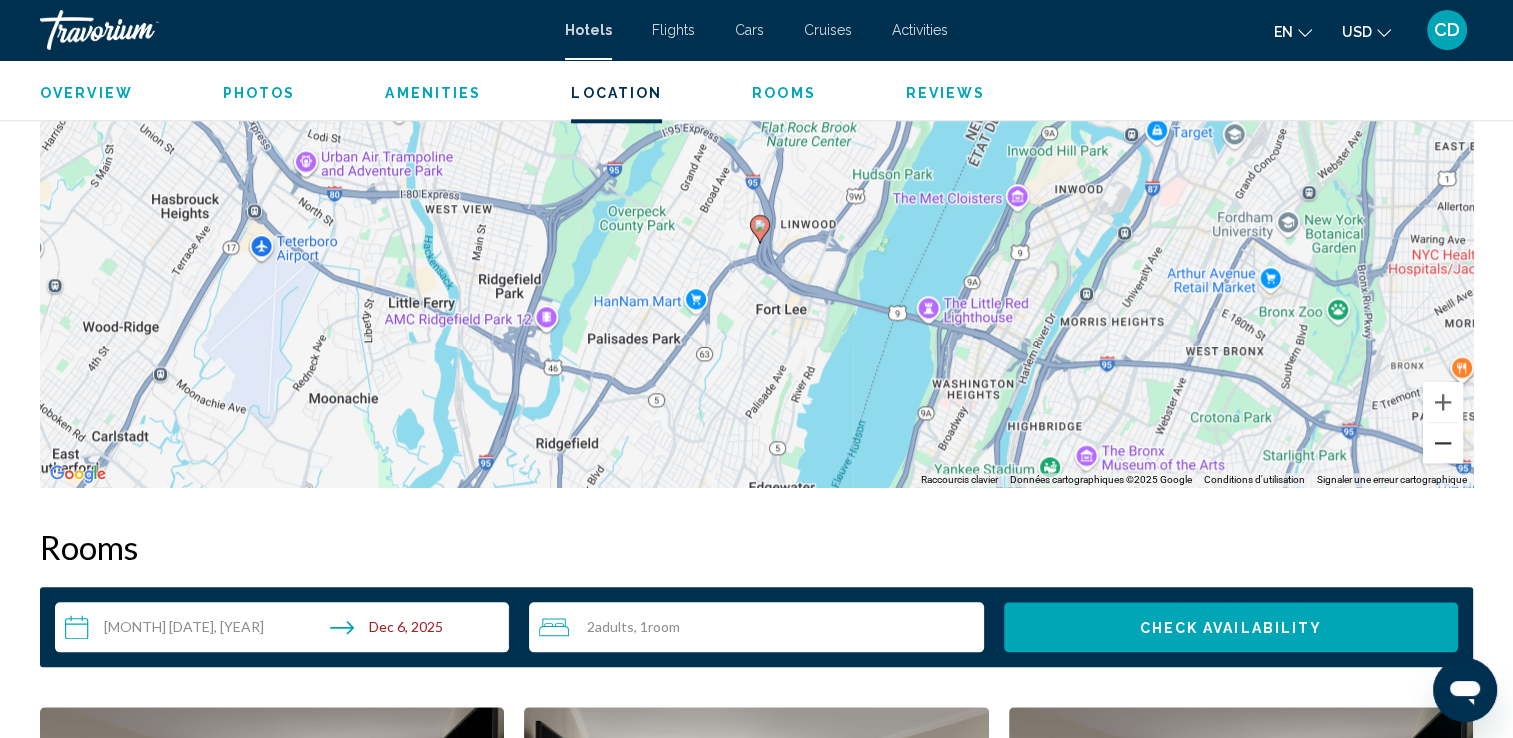 click at bounding box center (1443, 443) 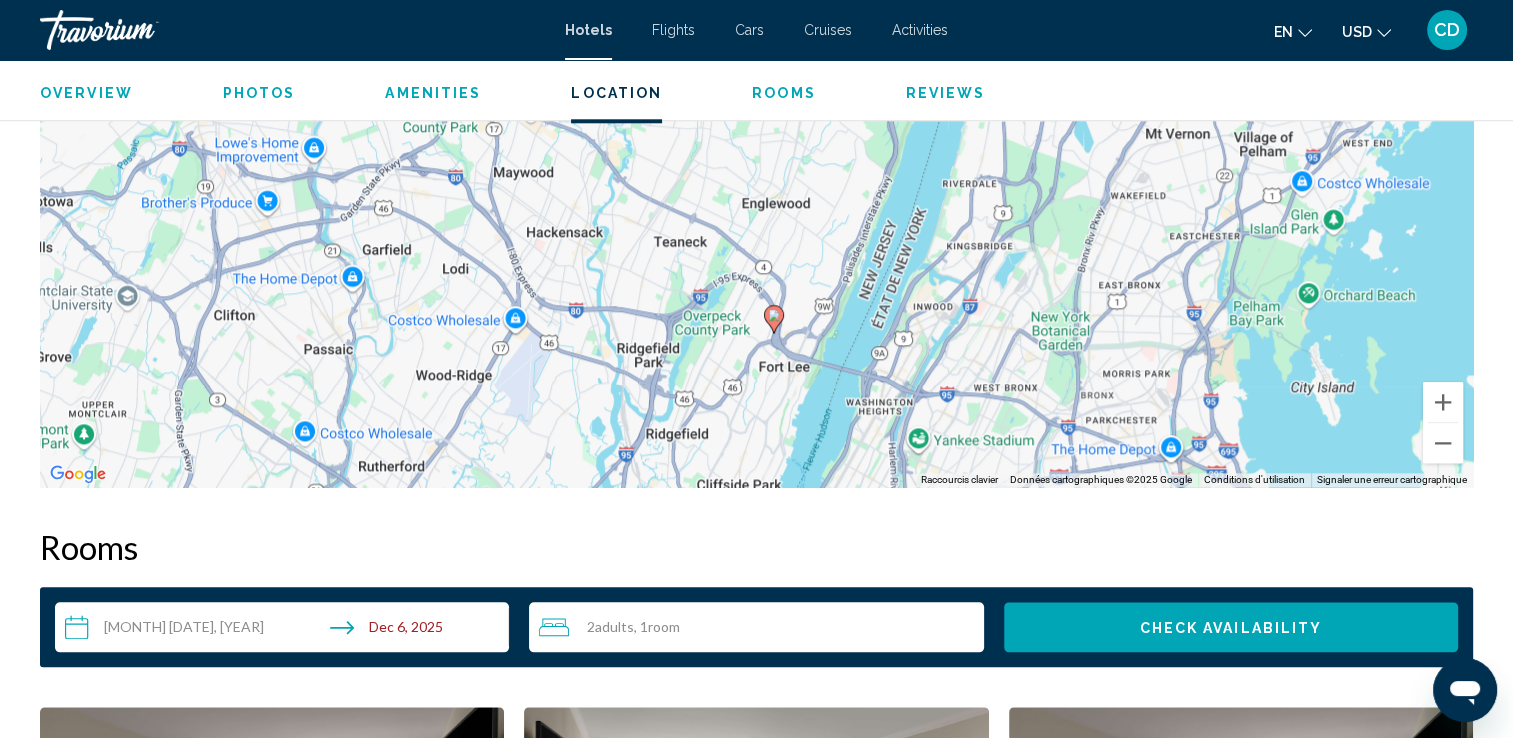 drag, startPoint x: 994, startPoint y: 291, endPoint x: 1009, endPoint y: 407, distance: 116.965805 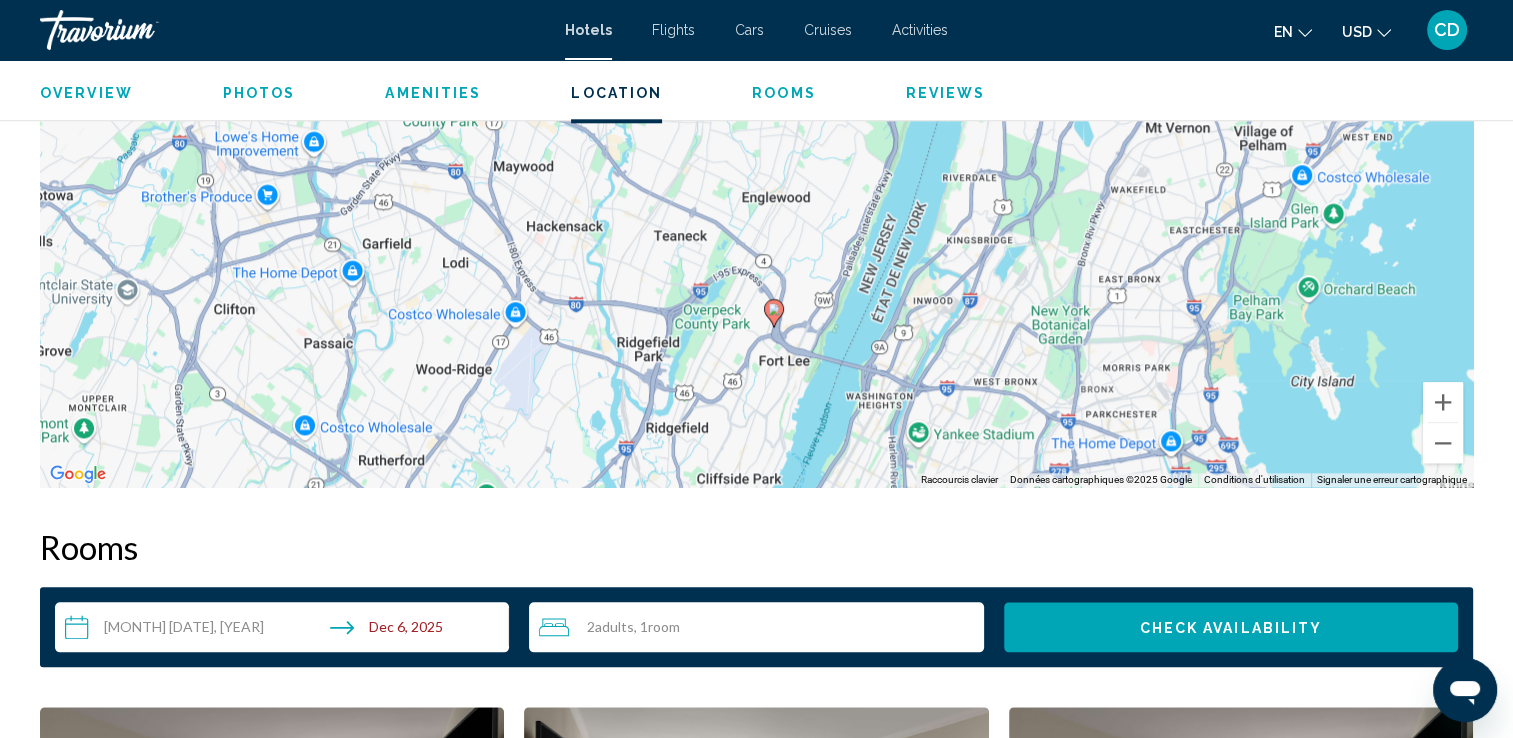 click on "Pour activer le glissement avec le clavier, appuyez sur Alt+Entrée. Une fois ce mode activé, utilisez les touches fléchées pour déplacer le repère. Pour valider le déplacement, appuyez sur Entrée. Pour annuler, appuyez sur Échap." at bounding box center (756, 187) 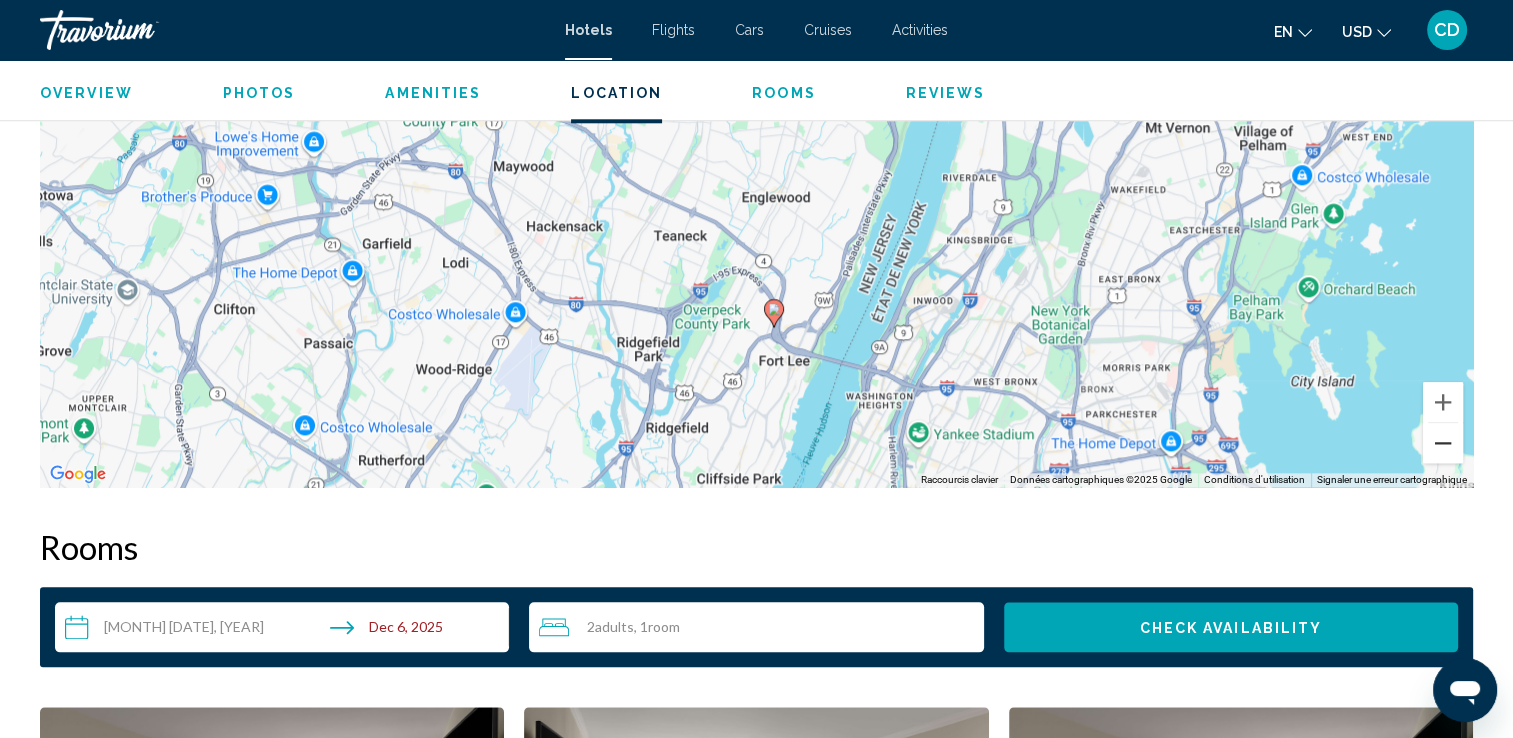 click at bounding box center (1443, 443) 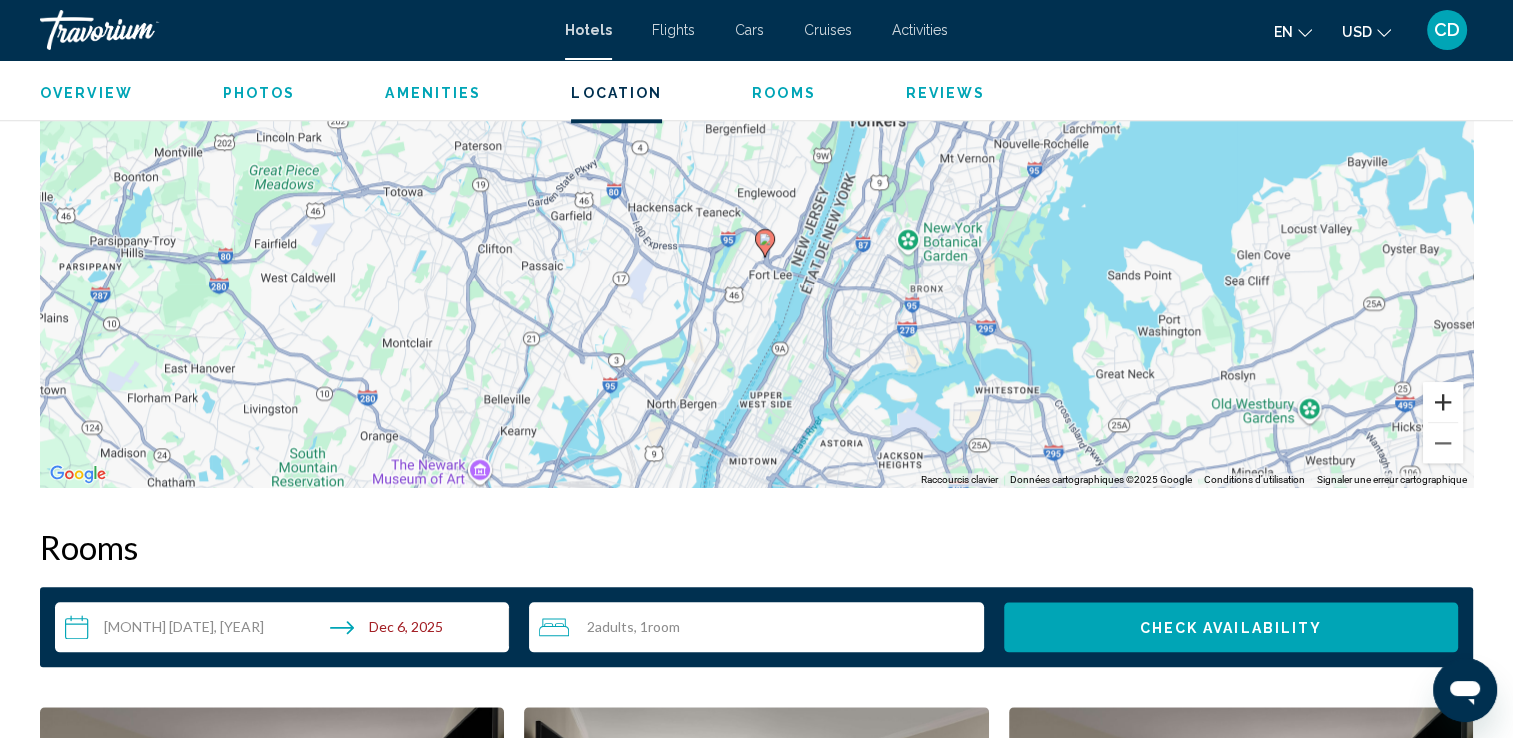 click at bounding box center (1443, 402) 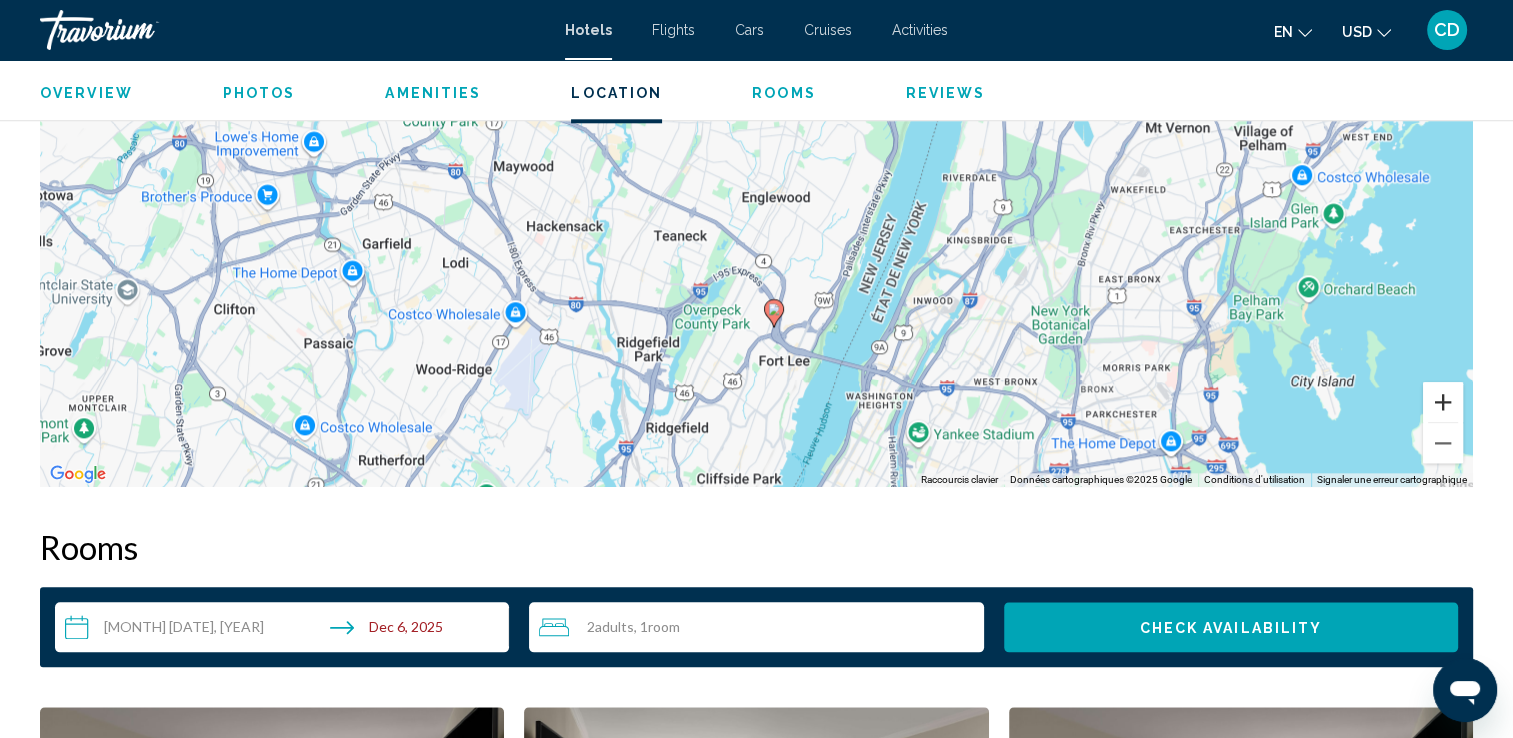 click at bounding box center (1443, 402) 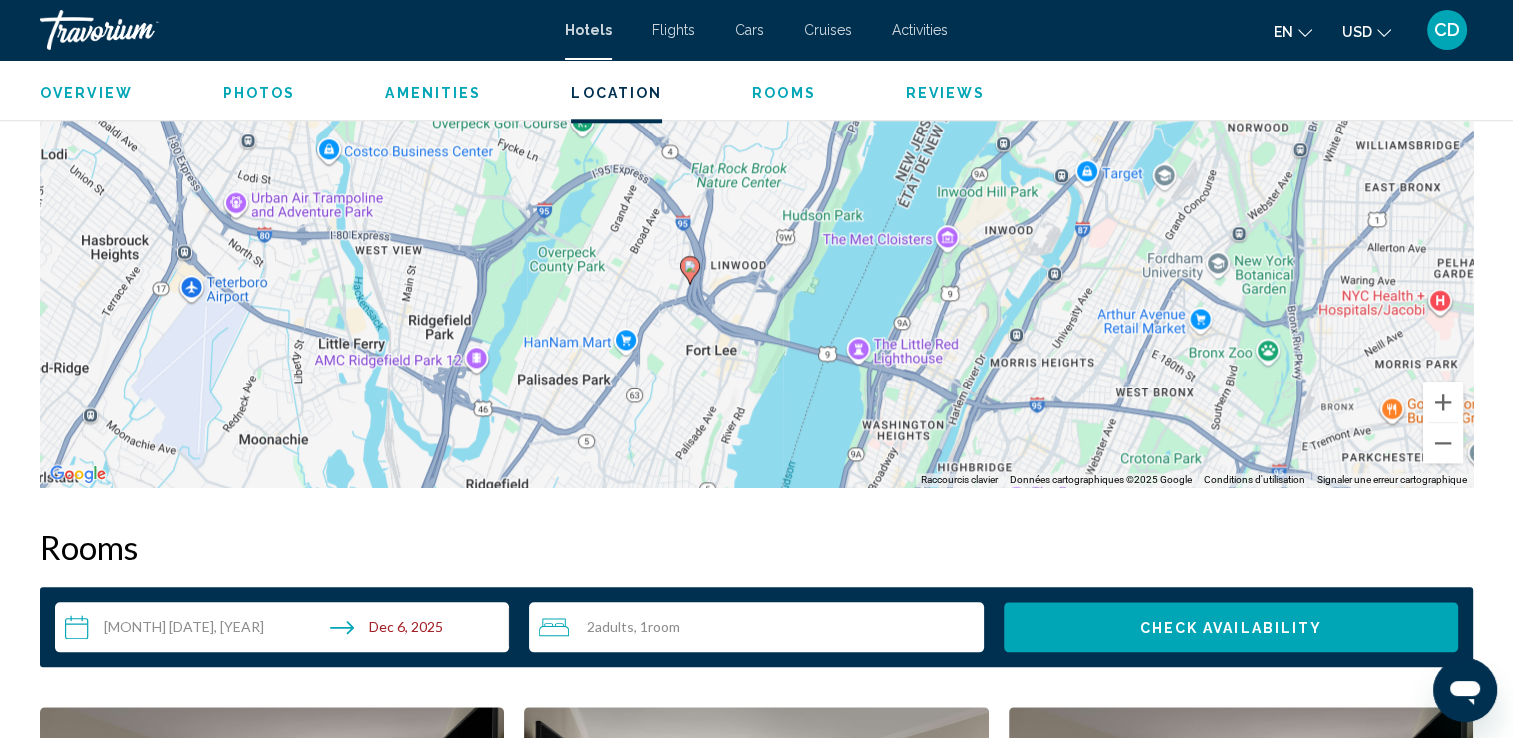 drag, startPoint x: 1104, startPoint y: 345, endPoint x: 1004, endPoint y: 155, distance: 214.7091 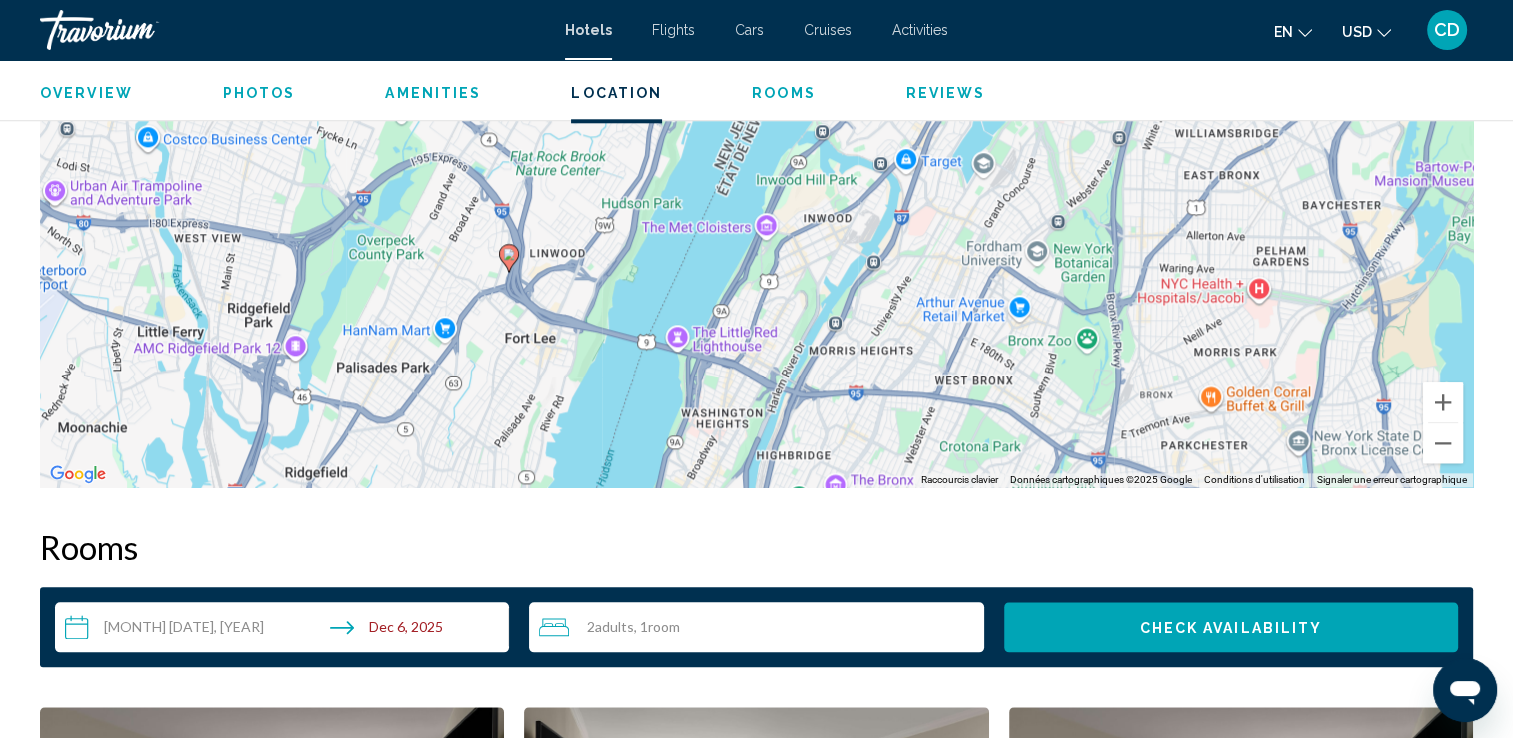 drag, startPoint x: 922, startPoint y: 372, endPoint x: 741, endPoint y: 362, distance: 181.27603 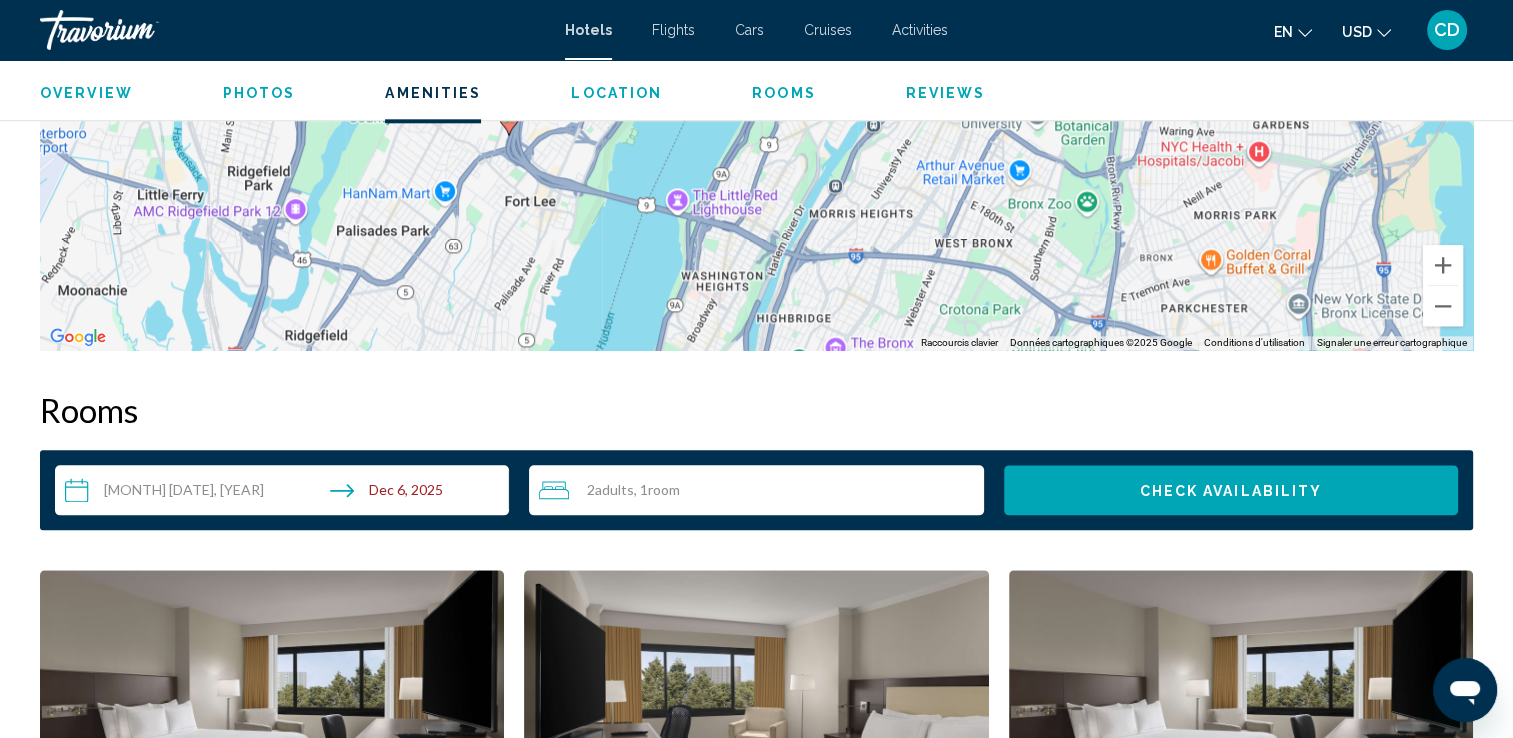 scroll, scrollTop: 1564, scrollLeft: 0, axis: vertical 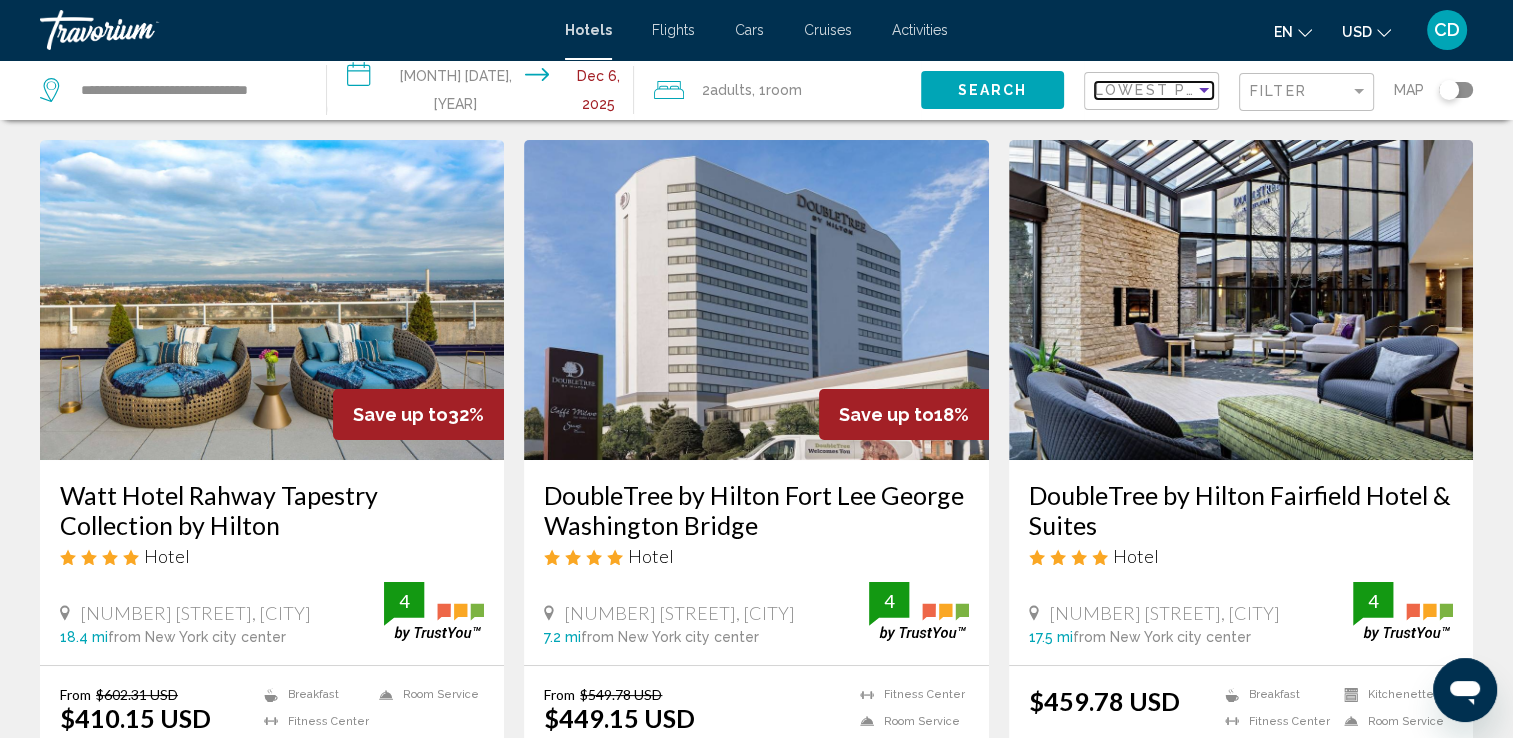 click at bounding box center (1204, 90) 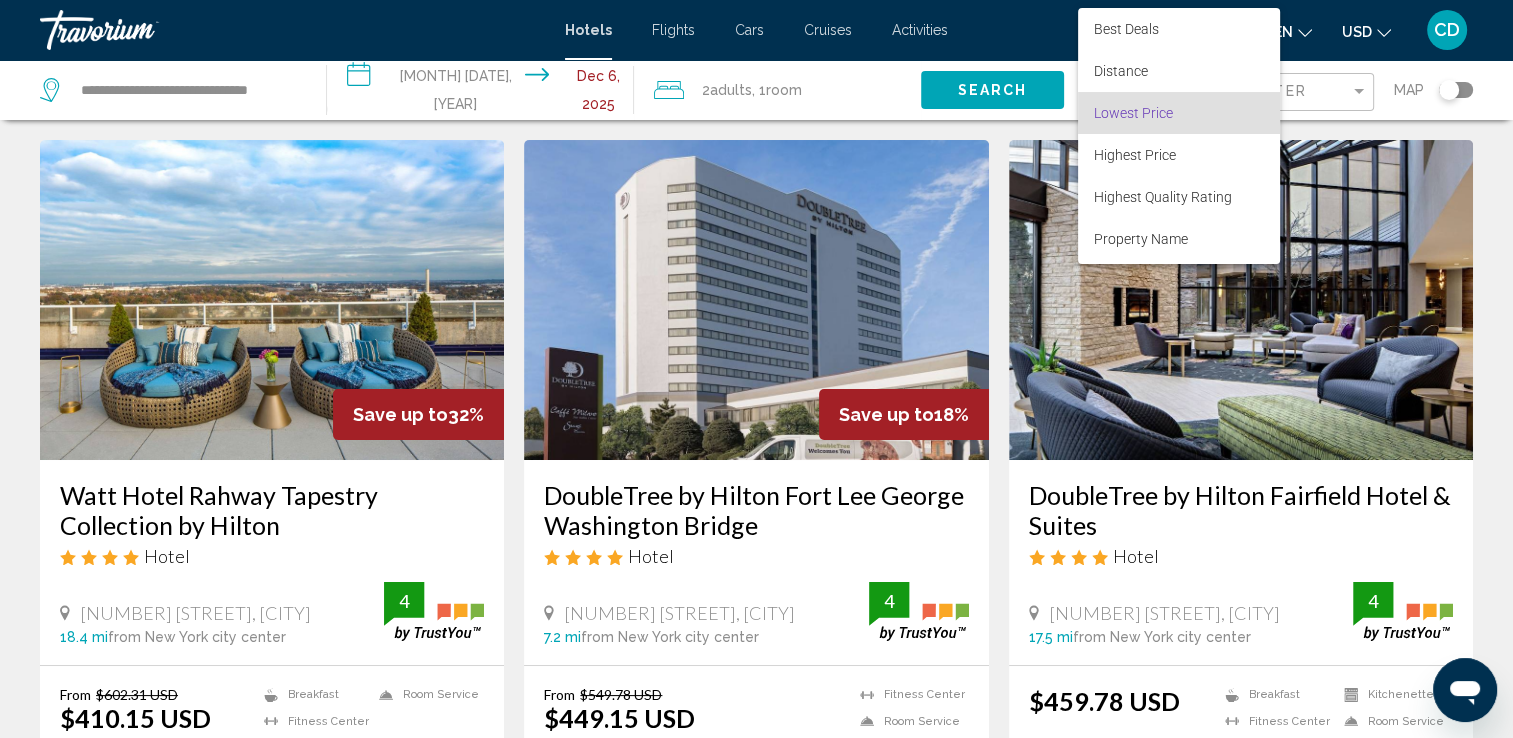 scroll, scrollTop: 22, scrollLeft: 0, axis: vertical 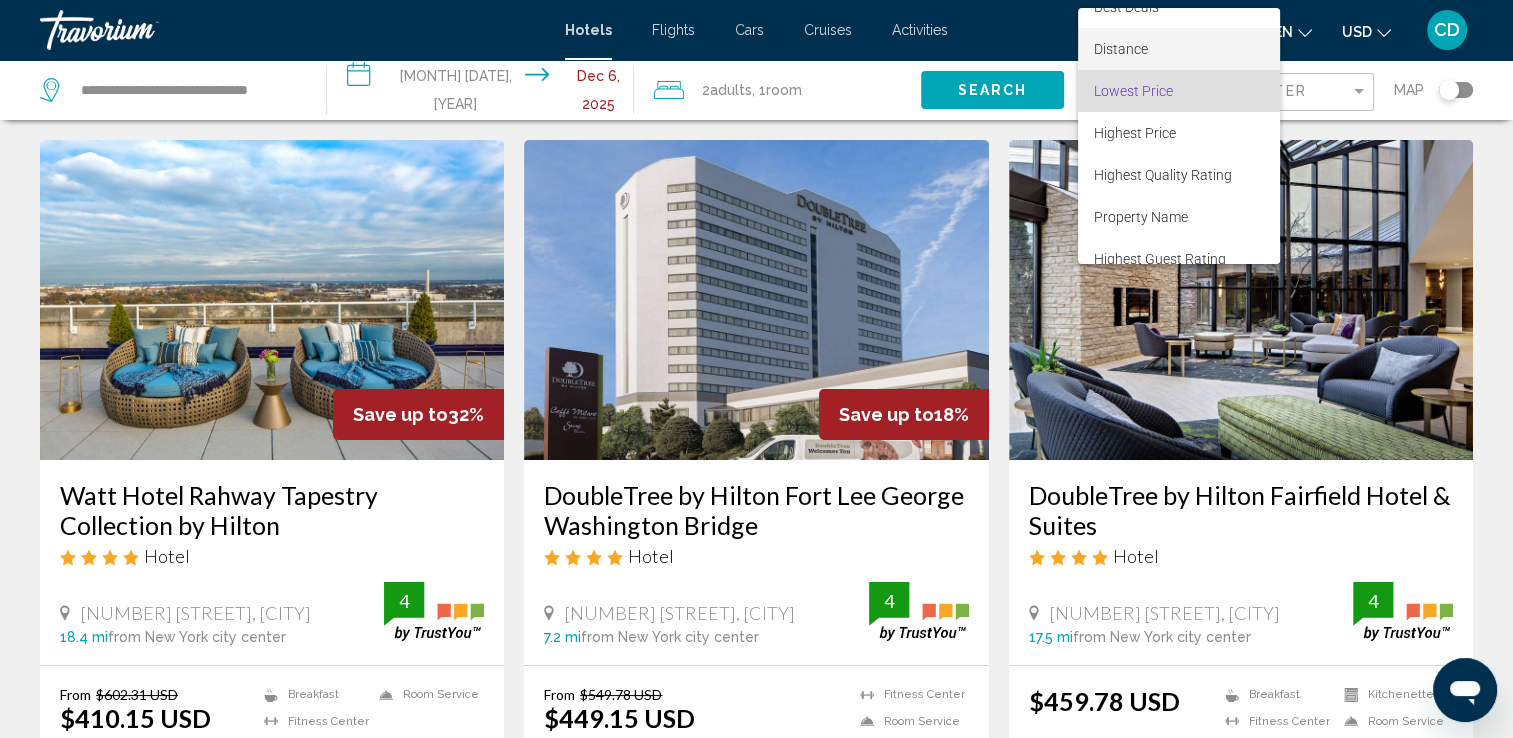 click on "Distance" at bounding box center [1179, 49] 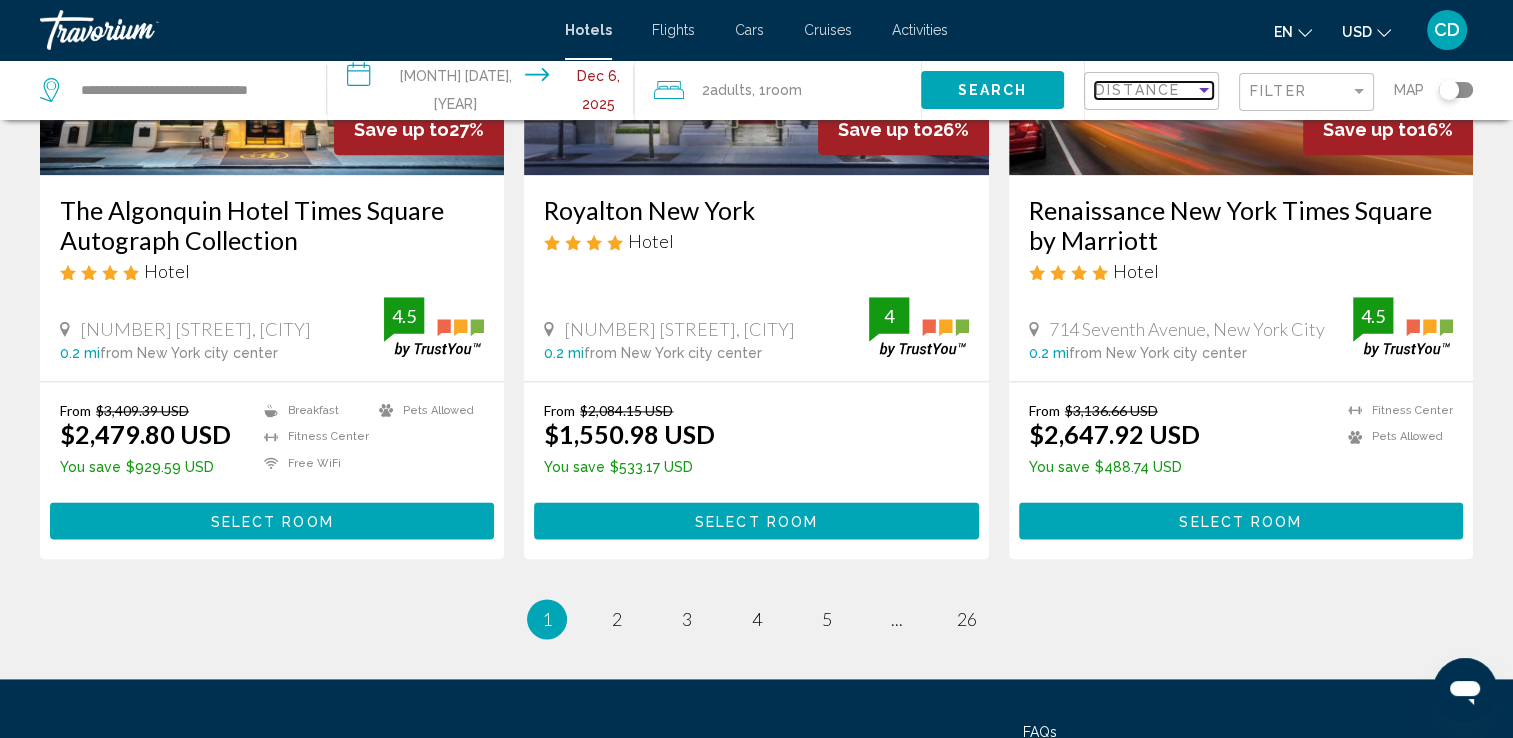 scroll, scrollTop: 2540, scrollLeft: 0, axis: vertical 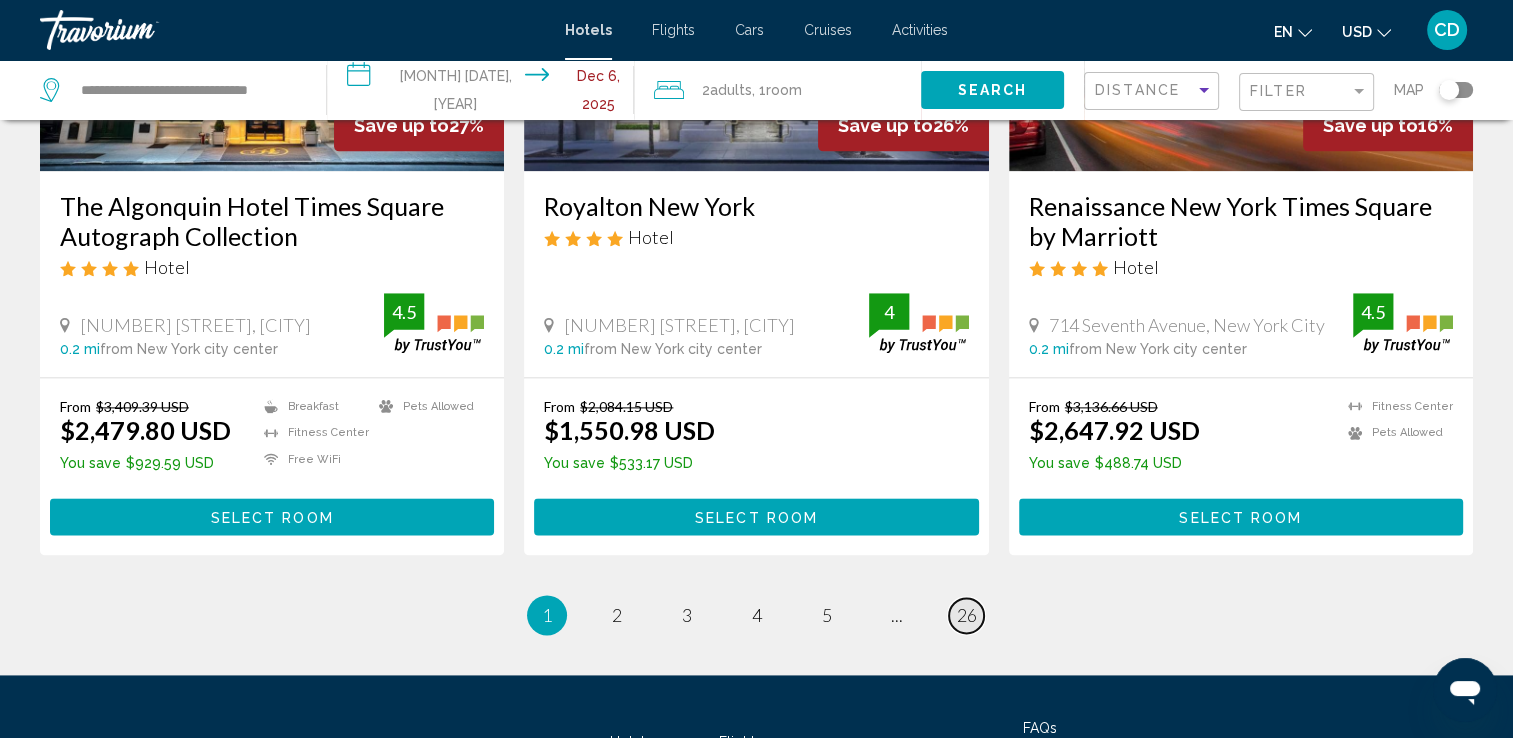 click on "26" at bounding box center [967, 615] 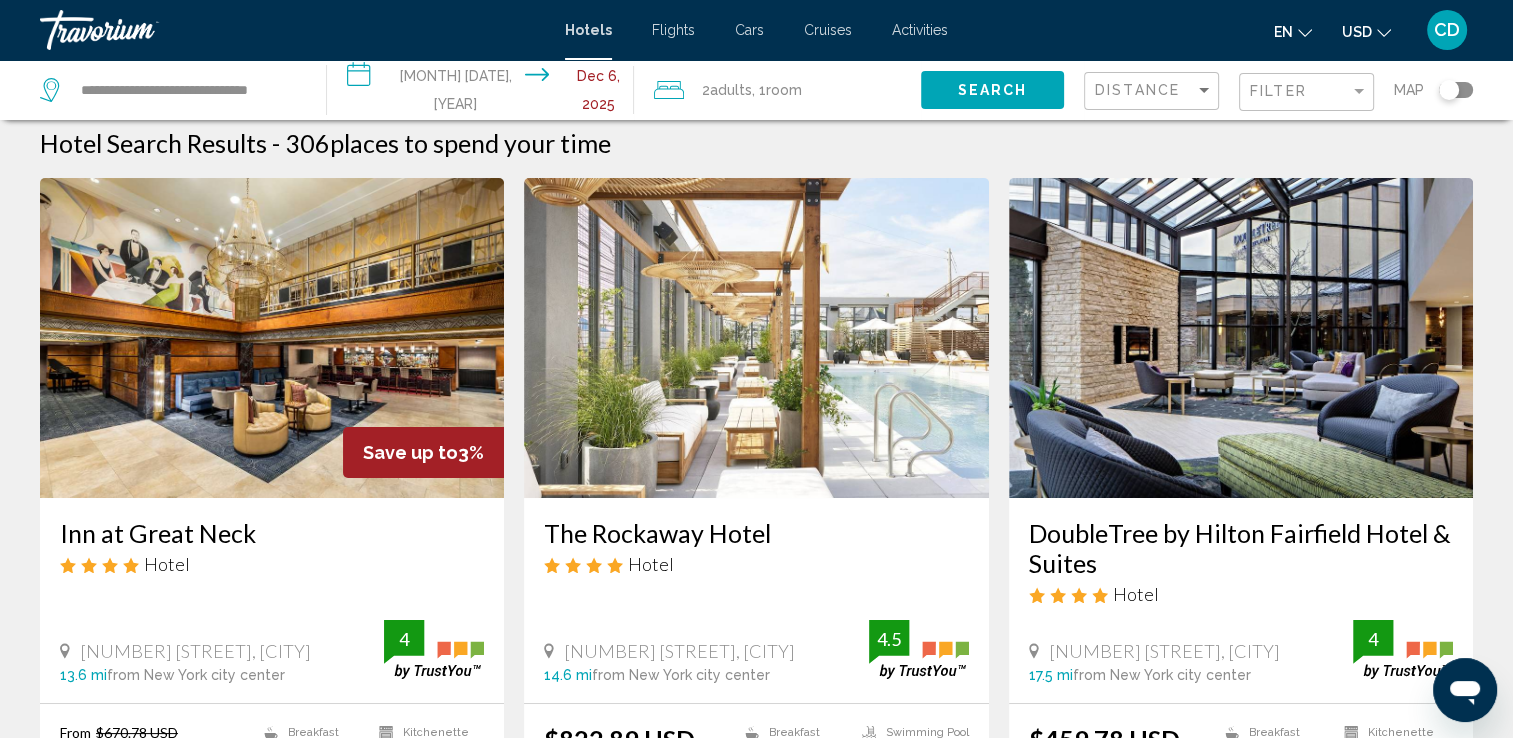 scroll, scrollTop: 0, scrollLeft: 0, axis: both 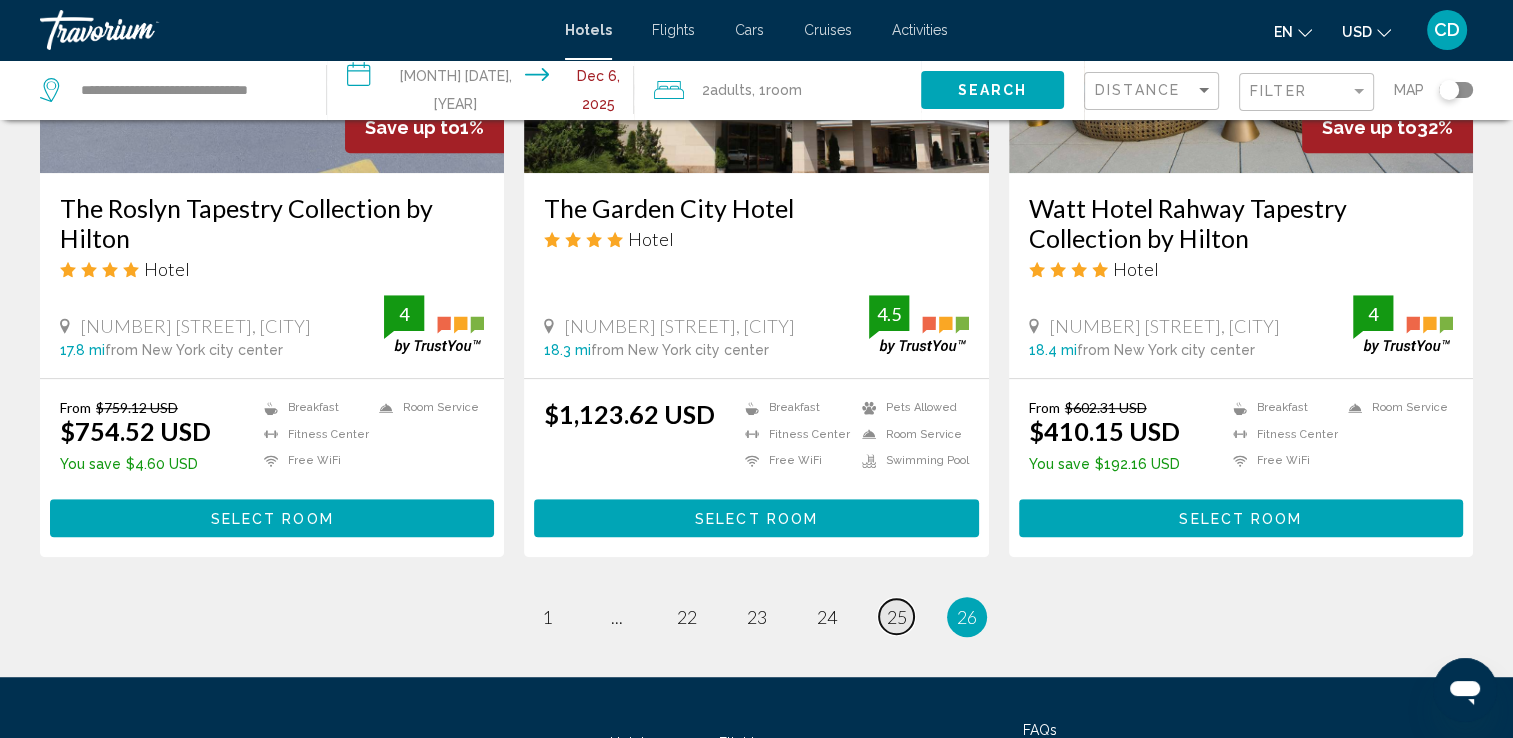 click on "25" at bounding box center (897, 617) 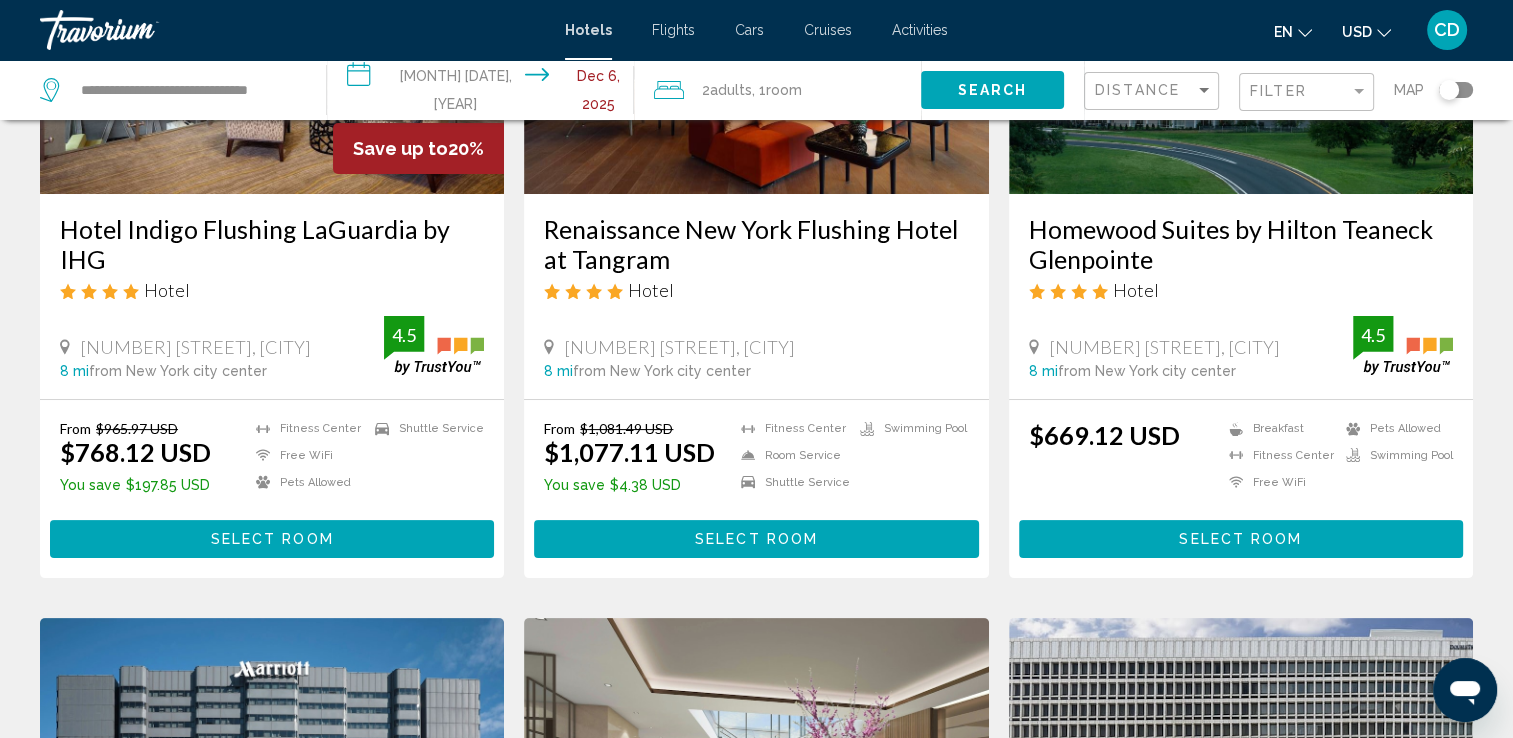scroll, scrollTop: 0, scrollLeft: 0, axis: both 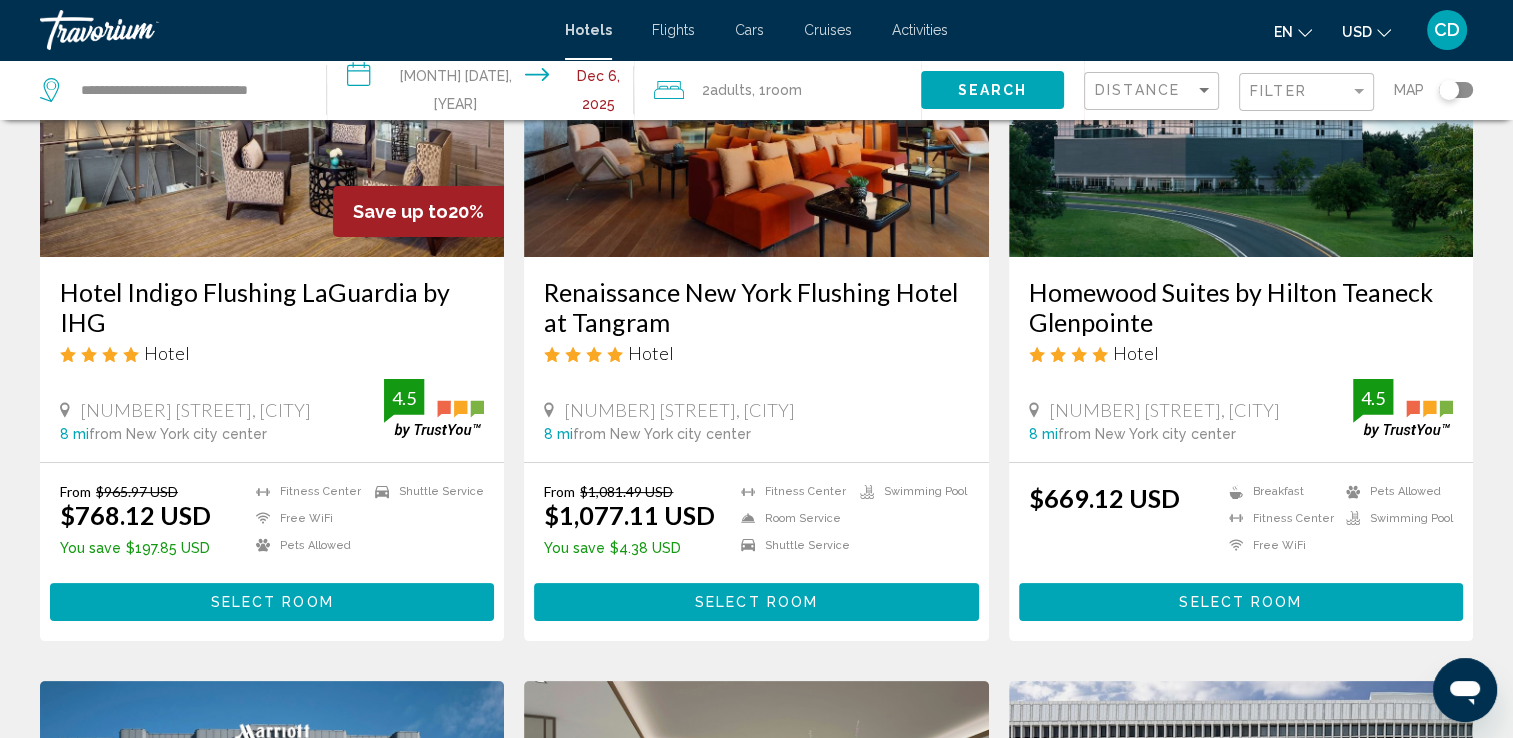 click on "Hotel Indigo Flushing LaGuardia by IHG" at bounding box center [272, 307] 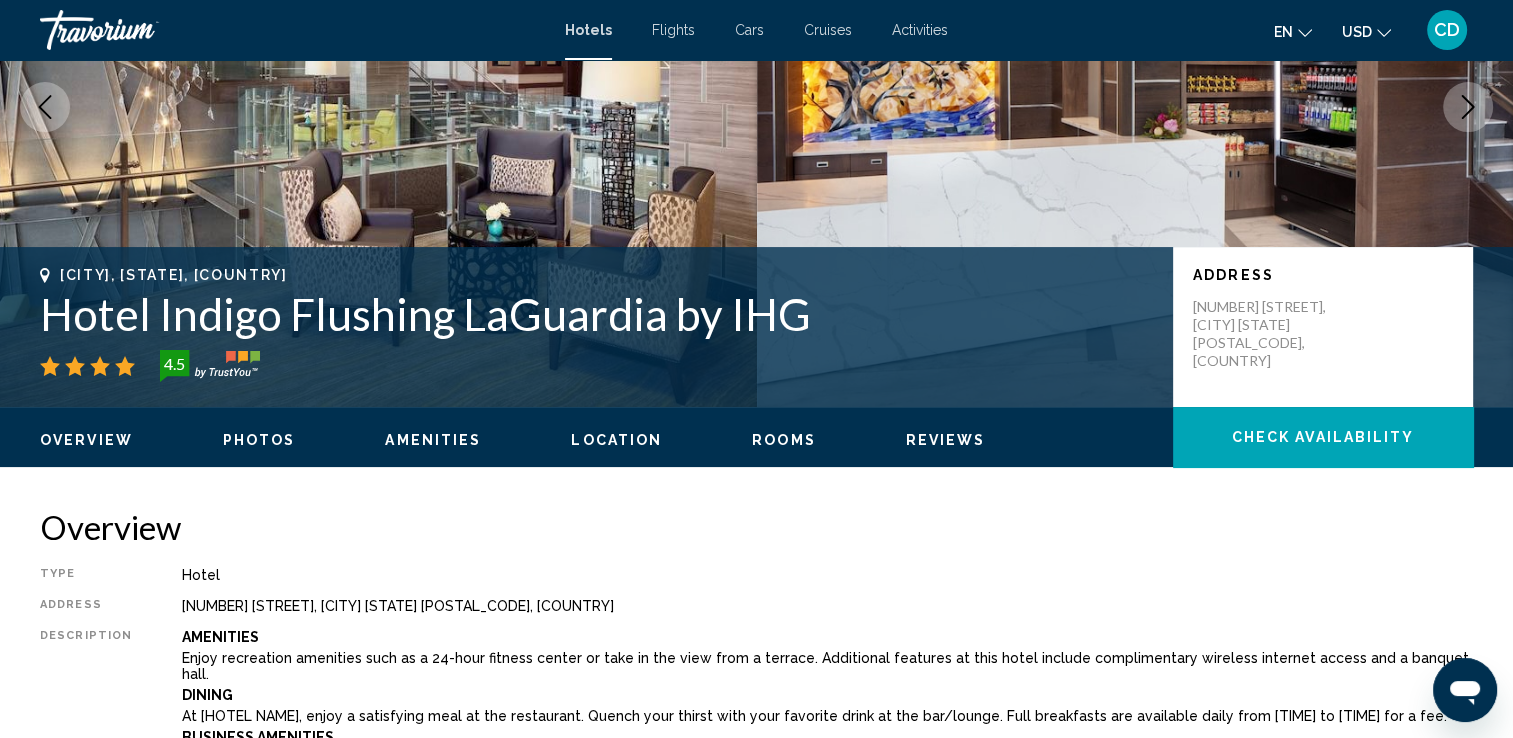 scroll, scrollTop: 0, scrollLeft: 0, axis: both 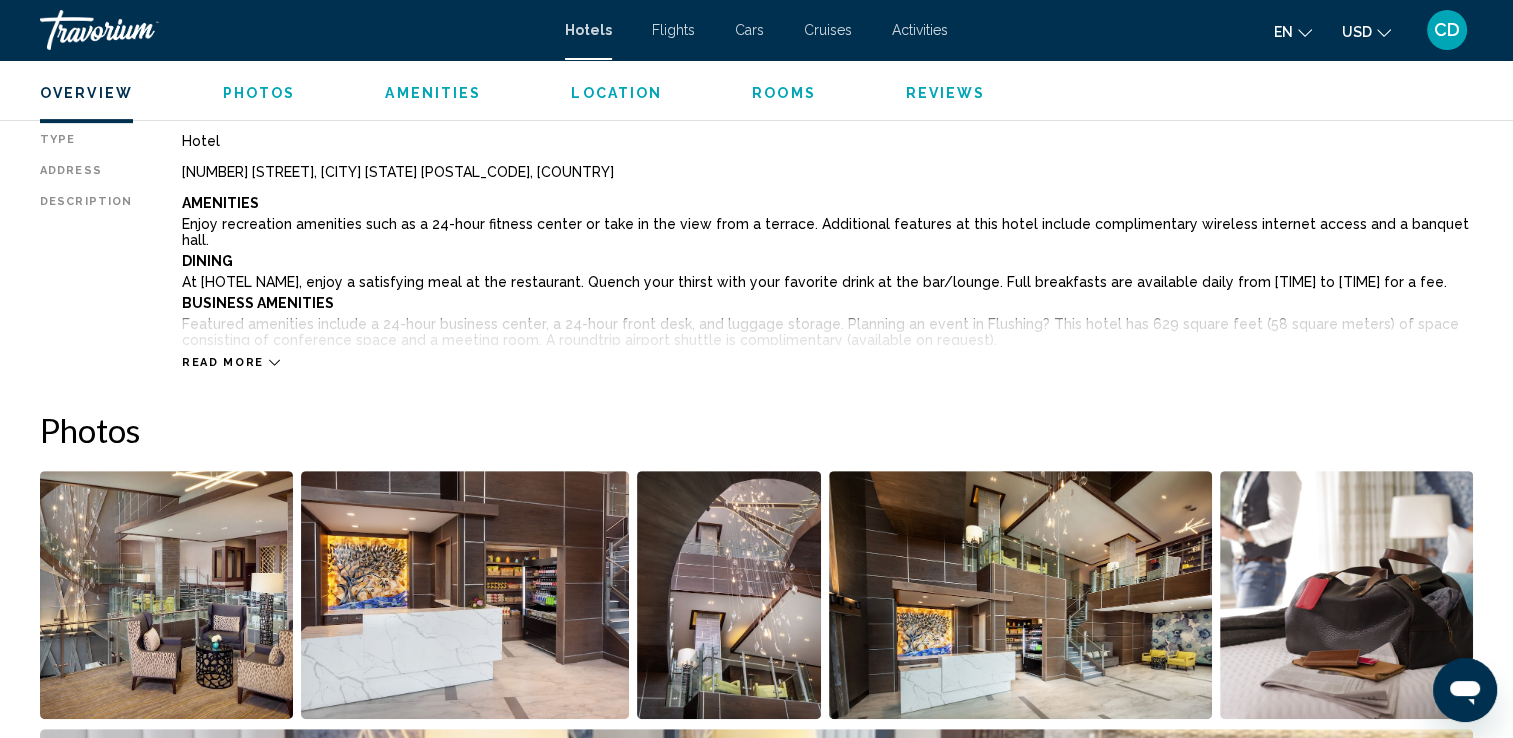 click 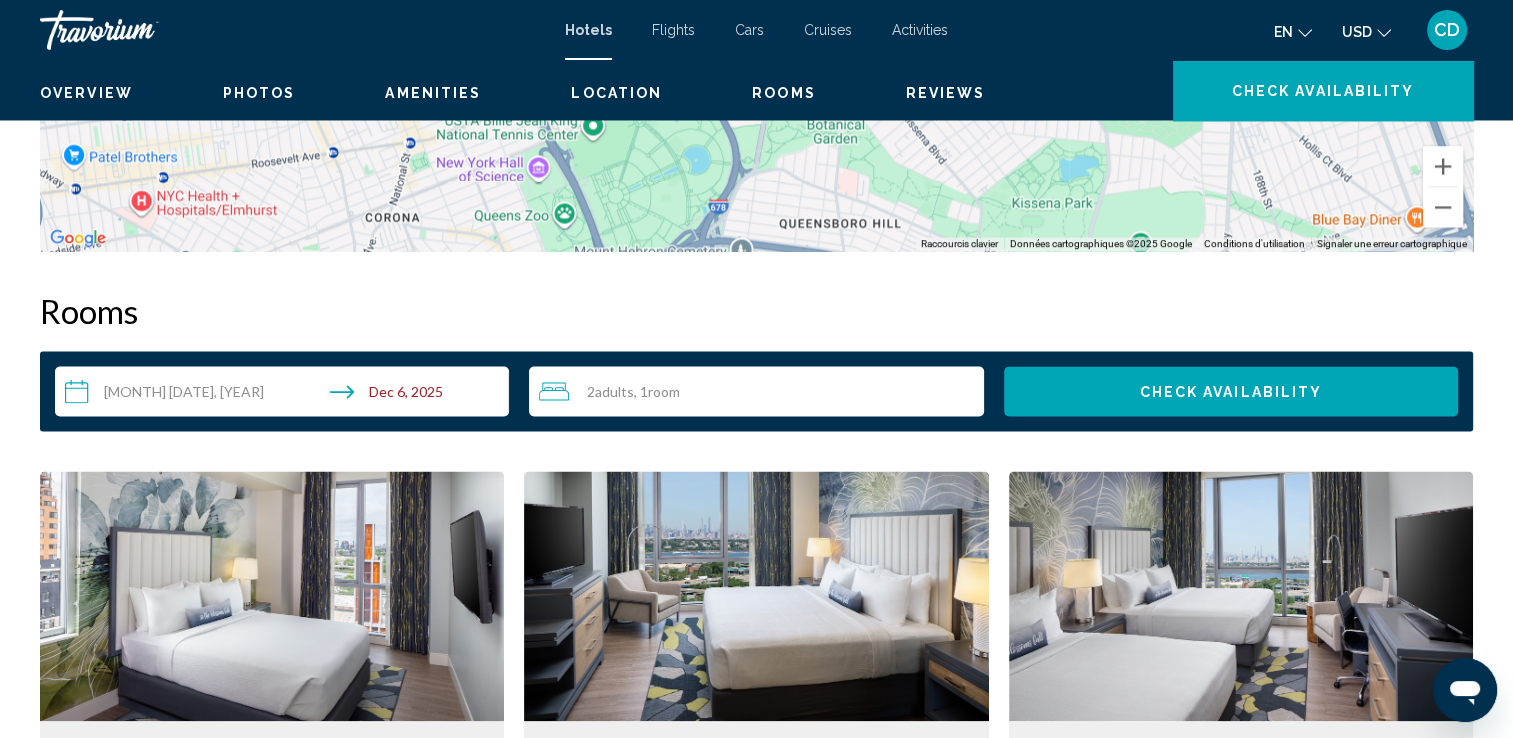 scroll, scrollTop: 156, scrollLeft: 0, axis: vertical 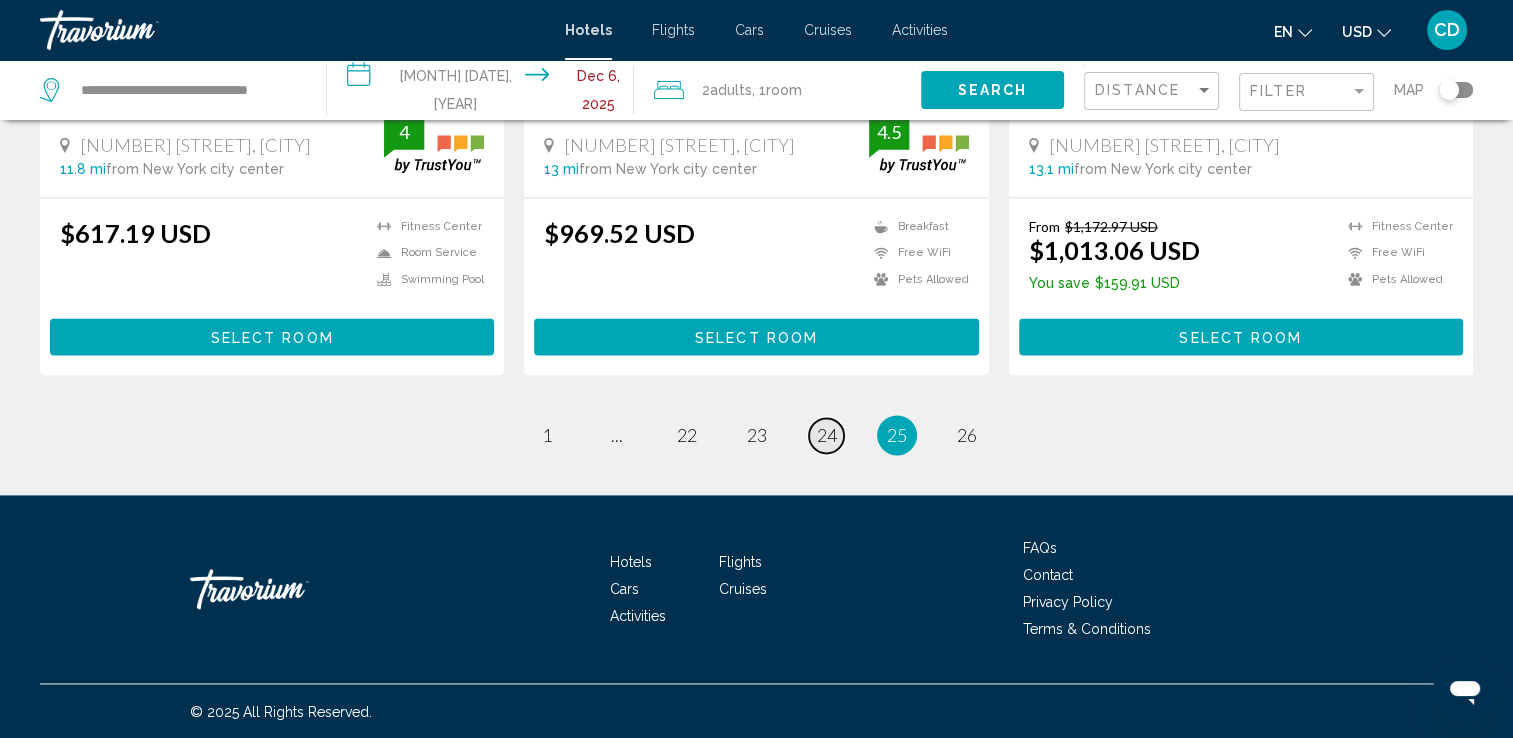 click on "24" at bounding box center (827, 435) 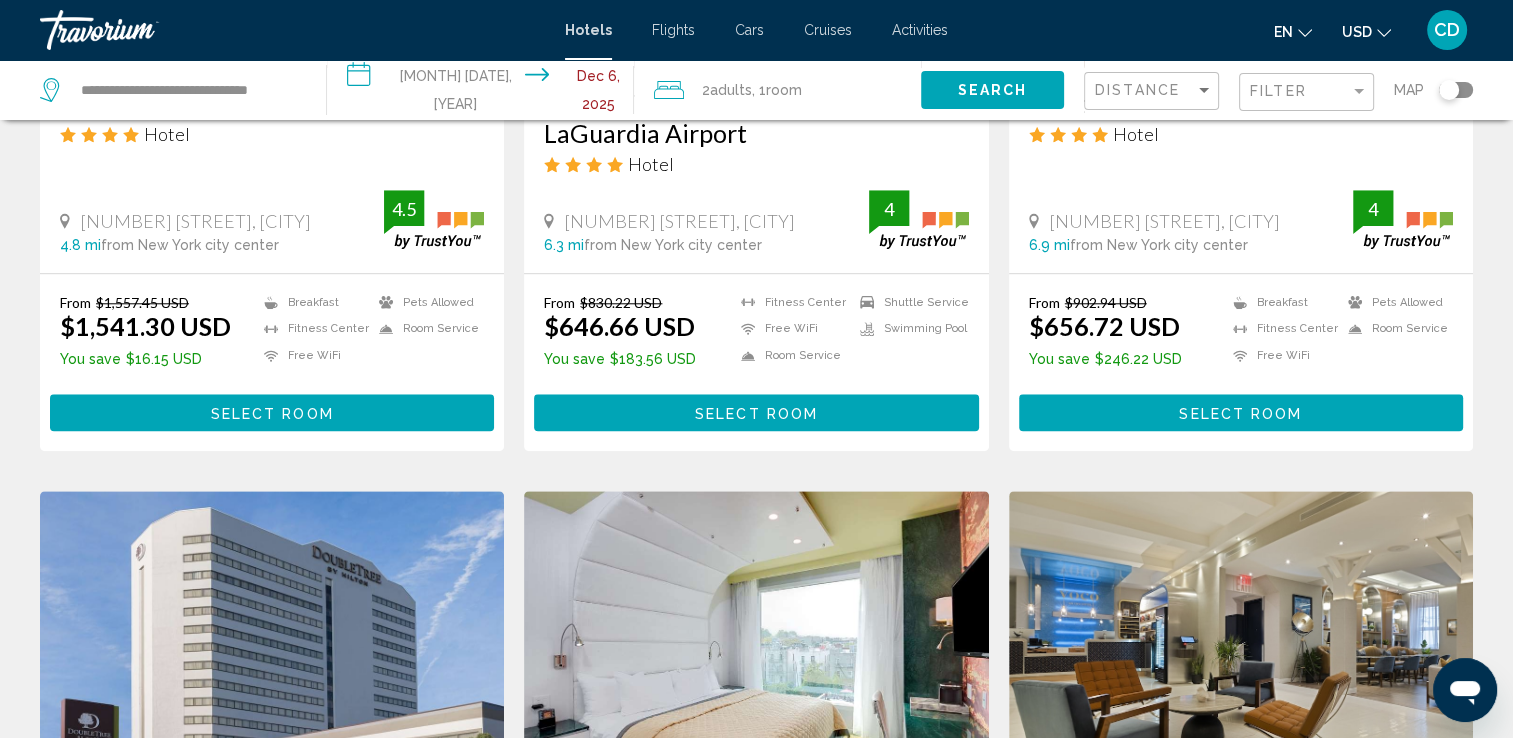 scroll, scrollTop: 0, scrollLeft: 0, axis: both 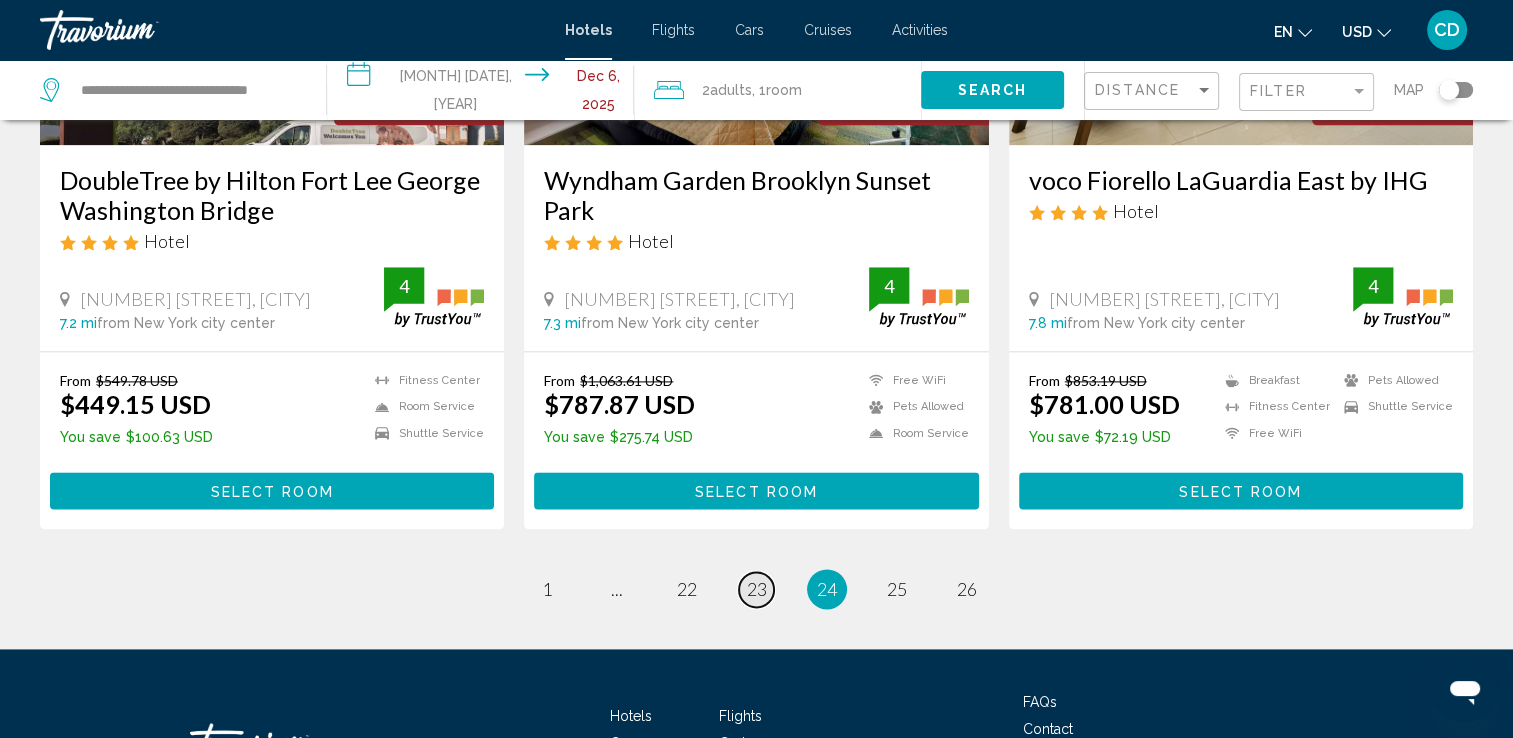 click on "23" at bounding box center (757, 589) 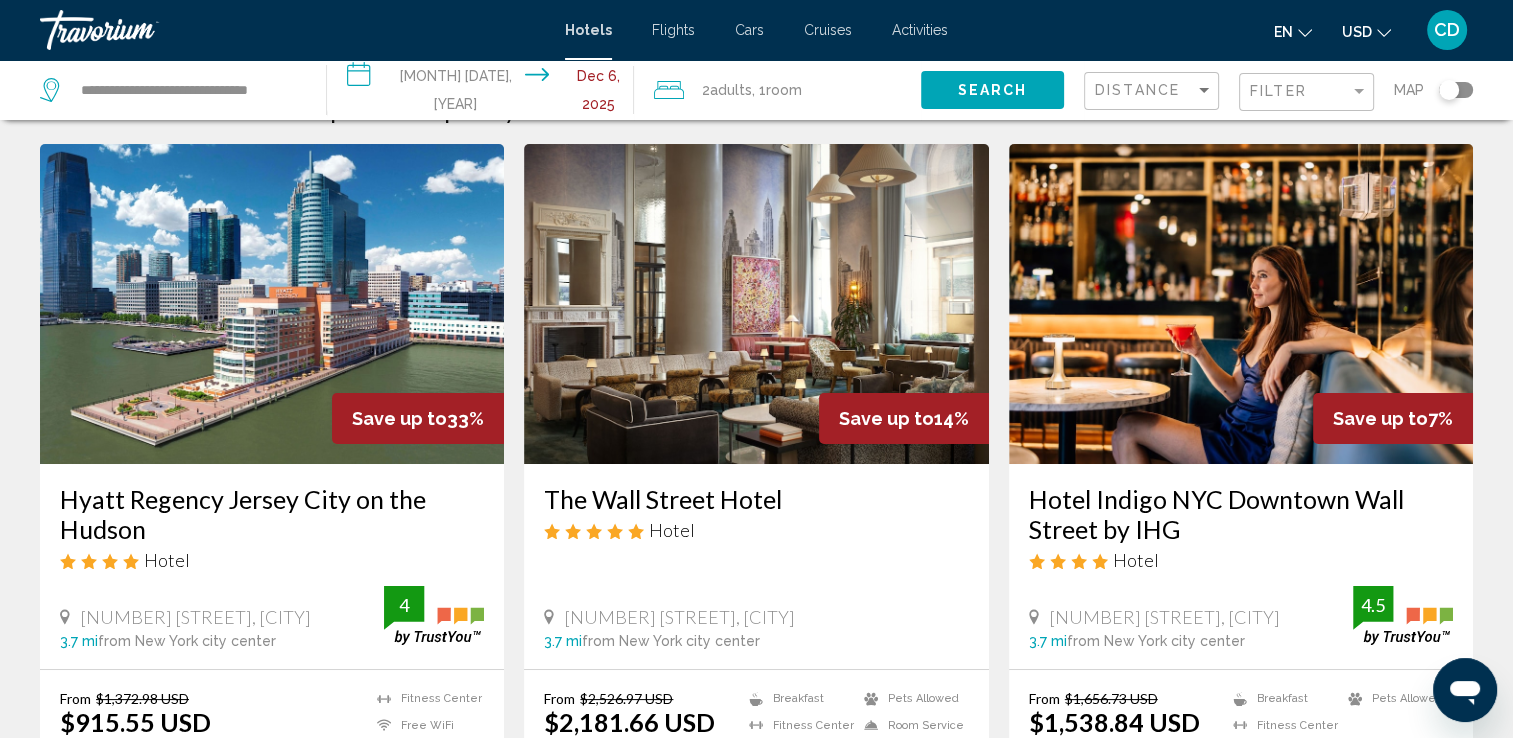 scroll, scrollTop: 0, scrollLeft: 0, axis: both 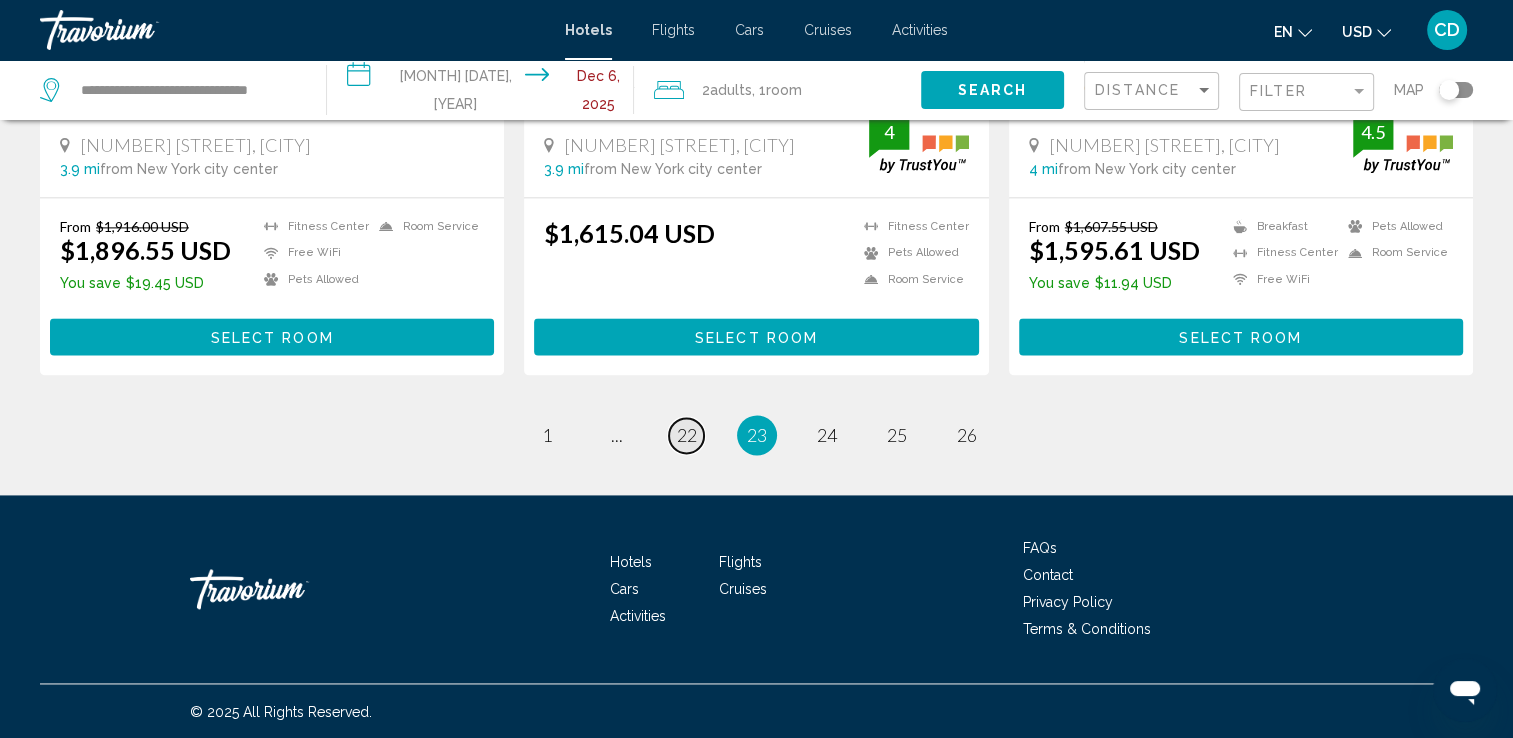 click on "22" at bounding box center [687, 435] 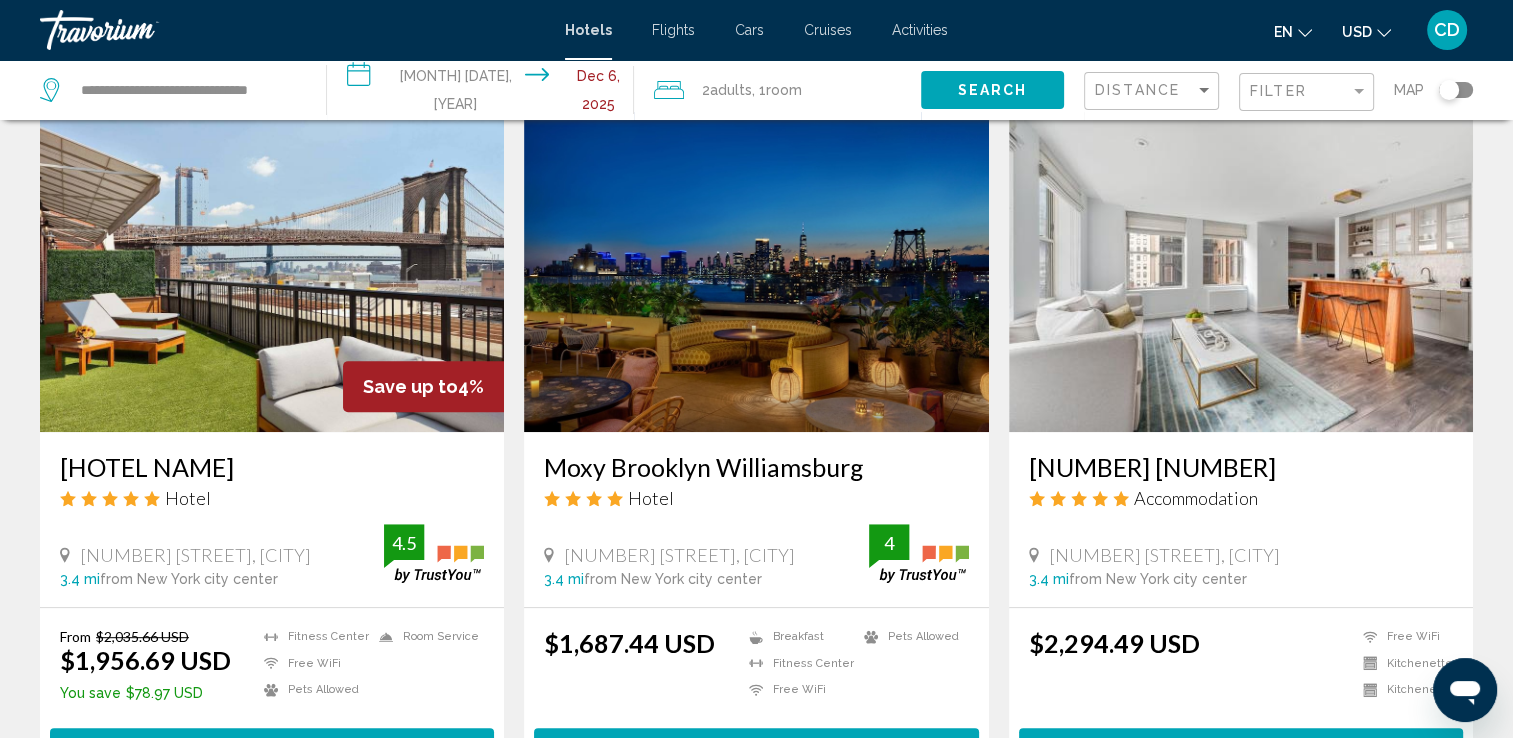 scroll, scrollTop: 0, scrollLeft: 0, axis: both 